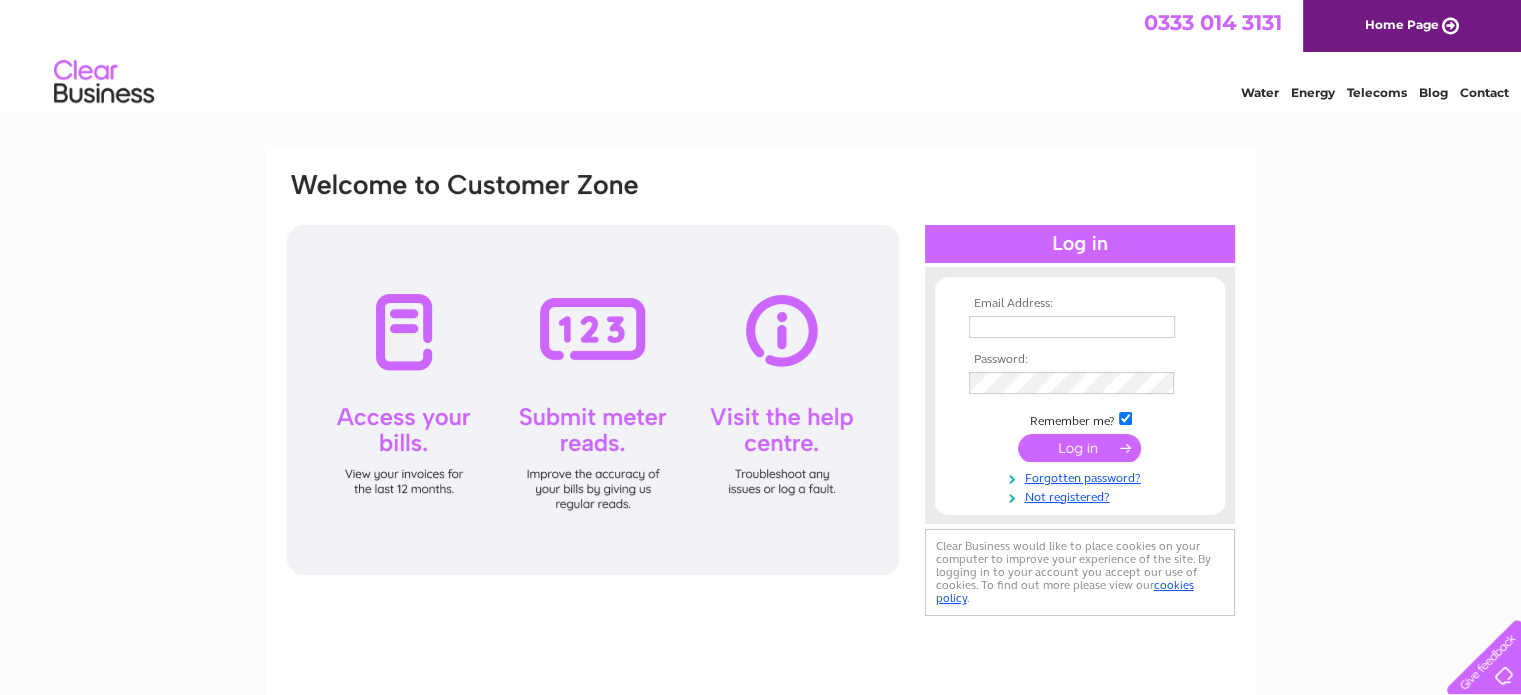 scroll, scrollTop: 0, scrollLeft: 0, axis: both 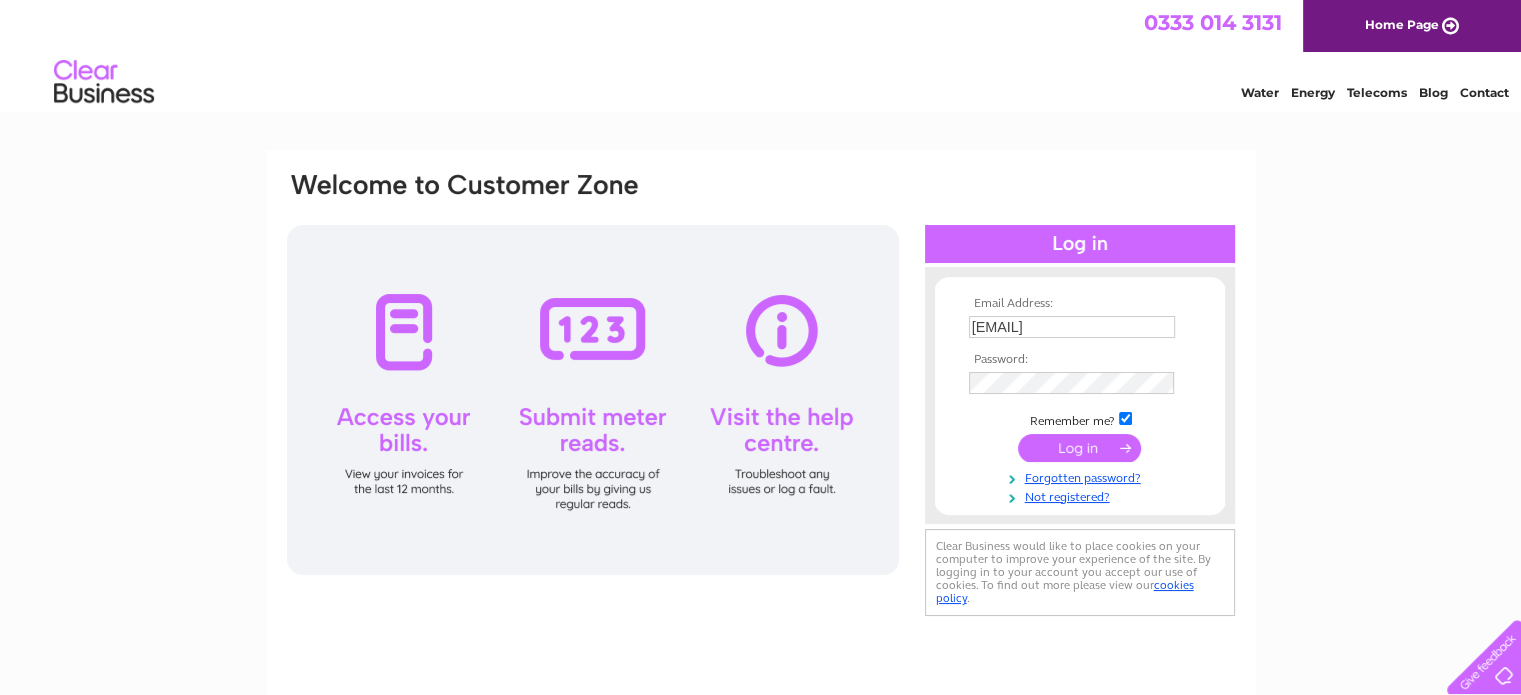 click at bounding box center (1079, 448) 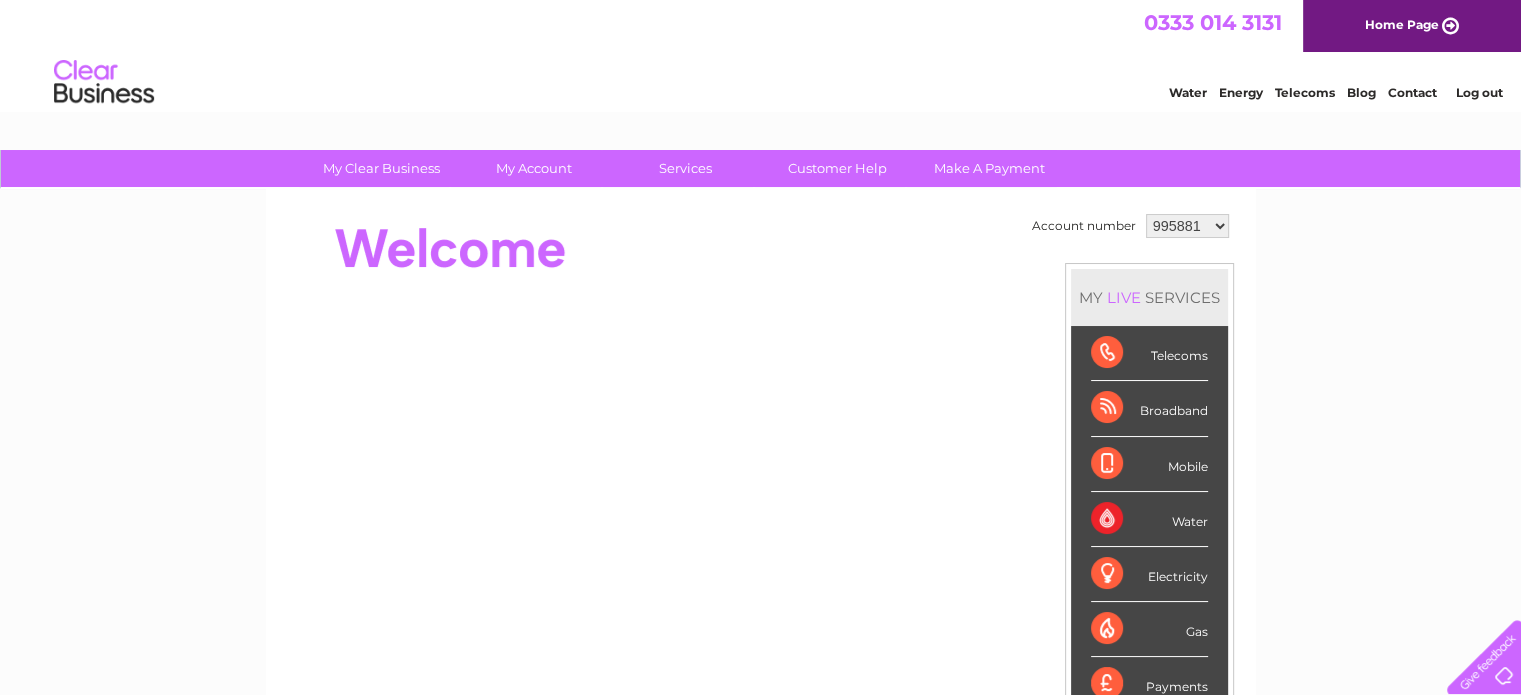 scroll, scrollTop: 0, scrollLeft: 0, axis: both 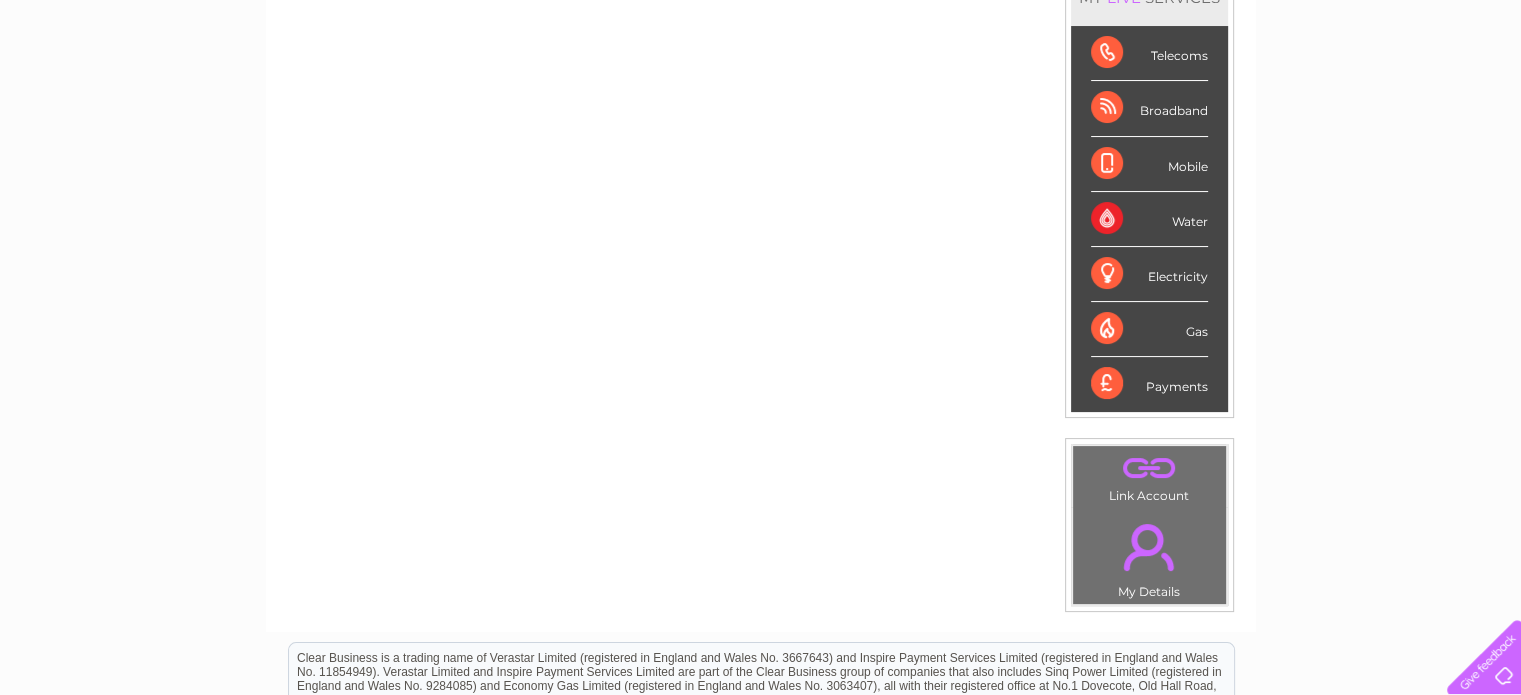 click on "Payments" at bounding box center (1149, 384) 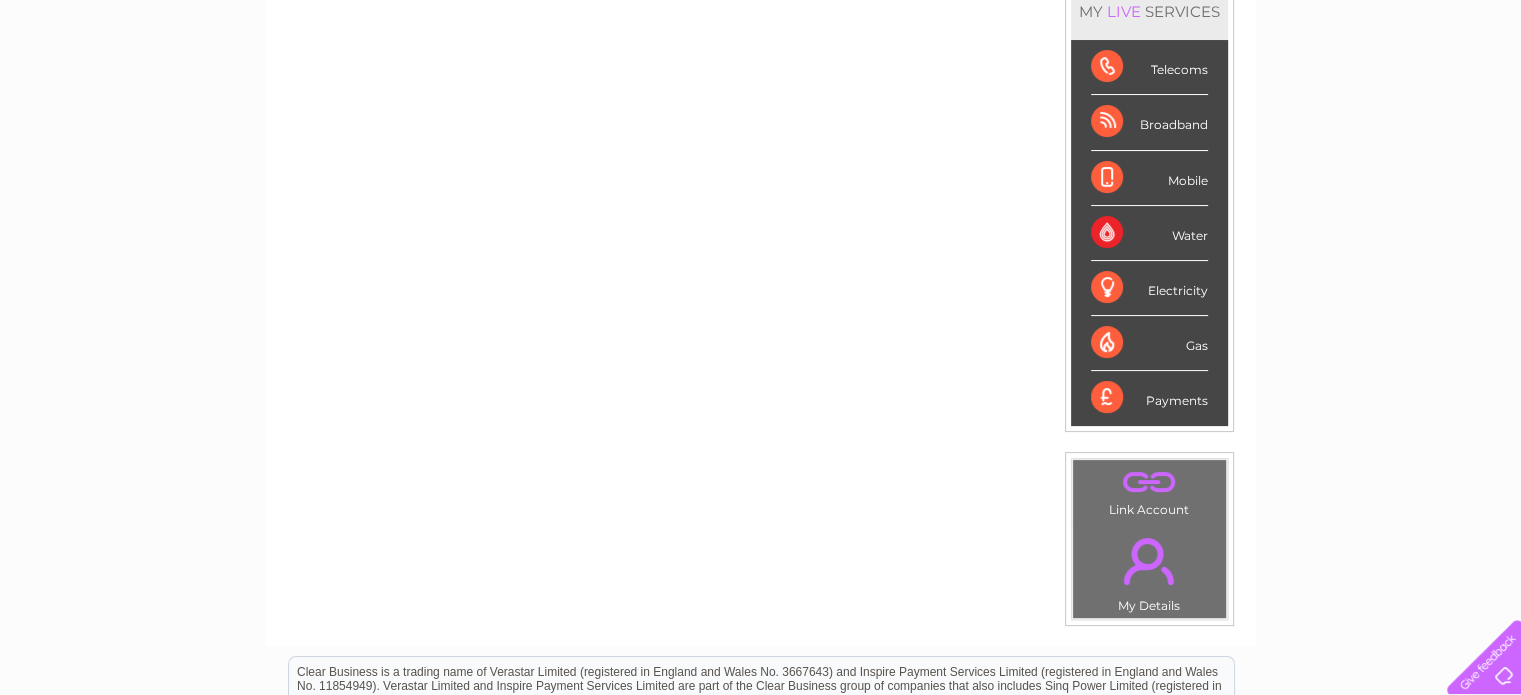 scroll, scrollTop: 400, scrollLeft: 0, axis: vertical 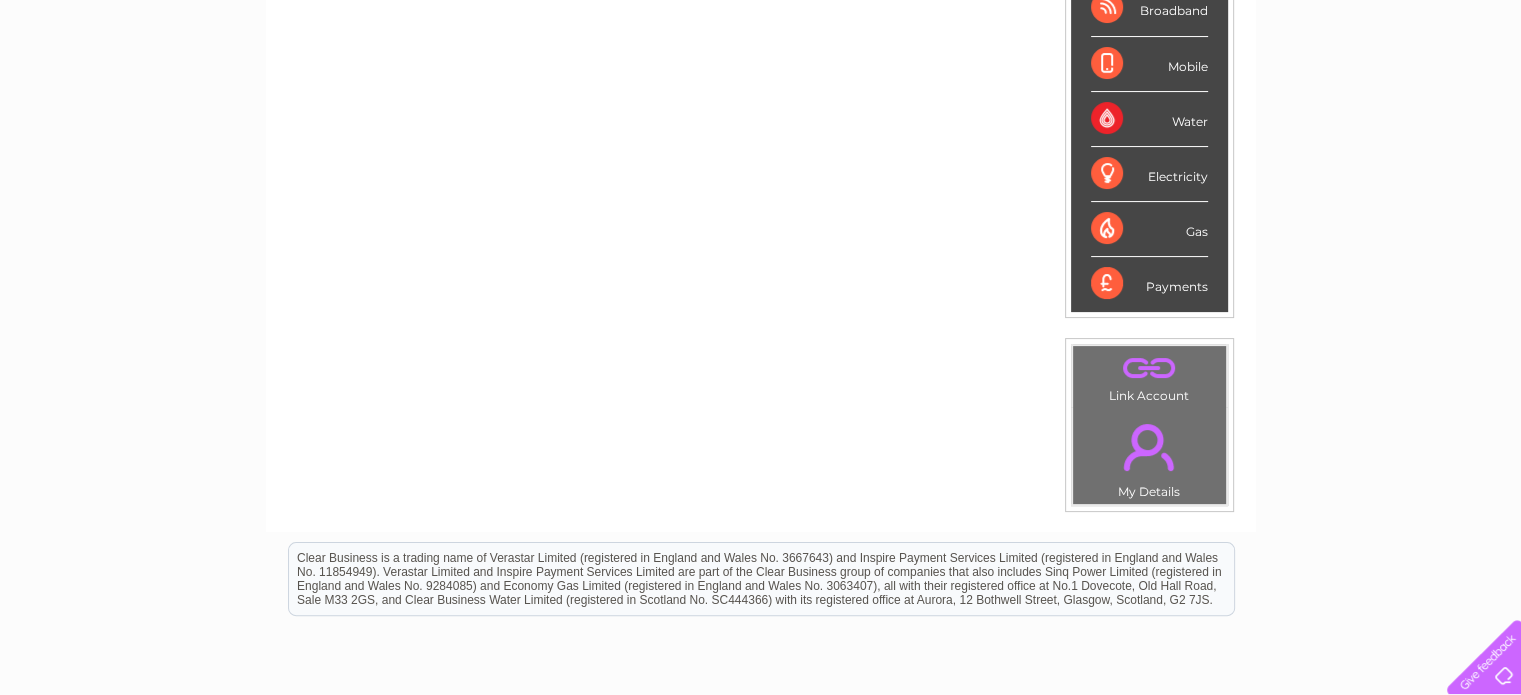 click on "." at bounding box center [1149, 447] 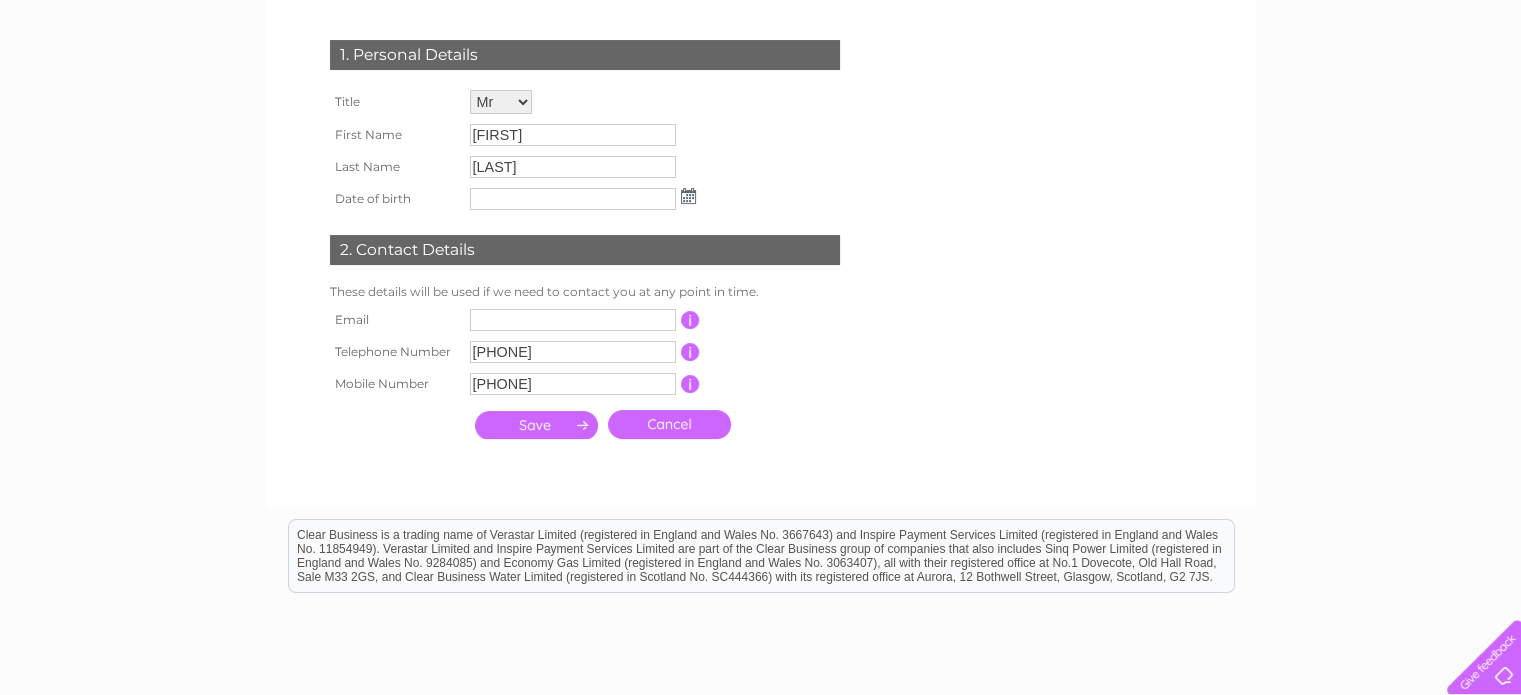 scroll, scrollTop: 300, scrollLeft: 0, axis: vertical 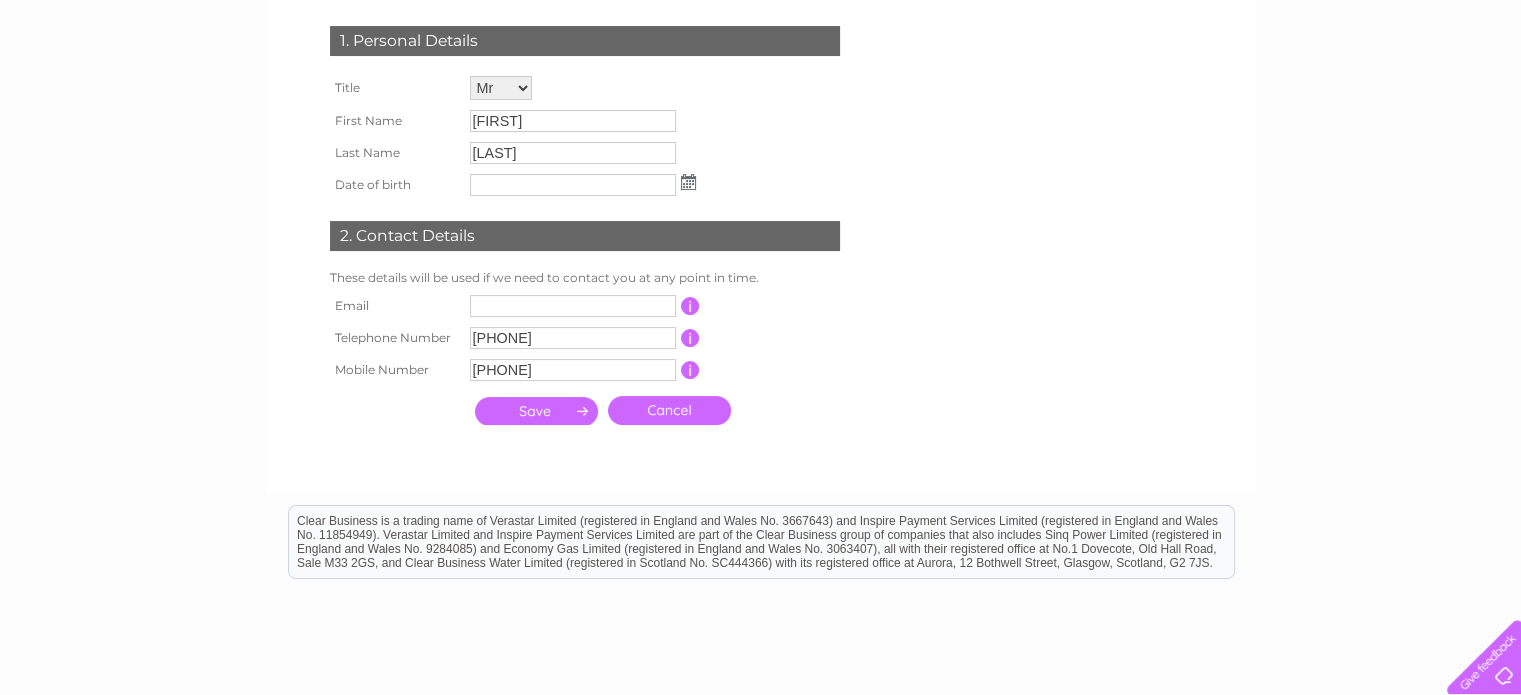 click on "Cancel" at bounding box center (669, 410) 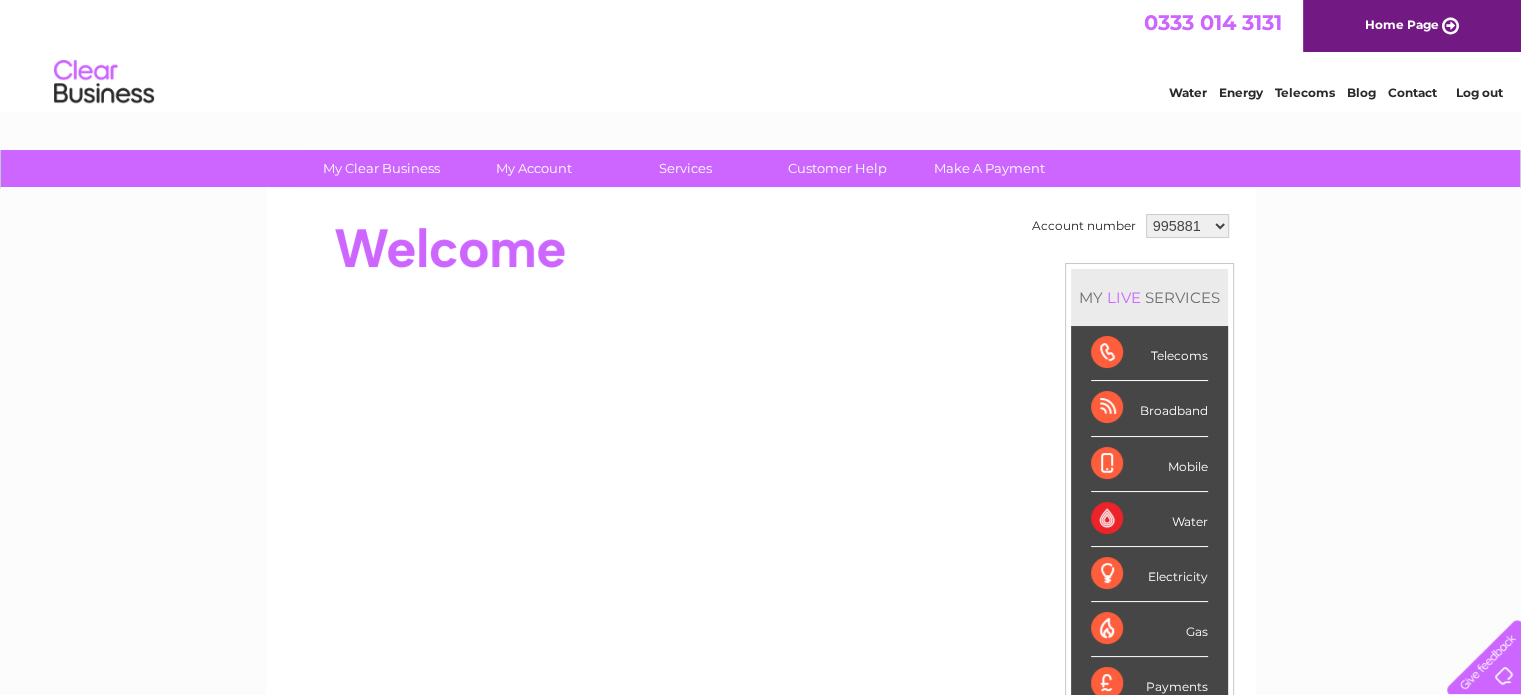 scroll, scrollTop: 0, scrollLeft: 0, axis: both 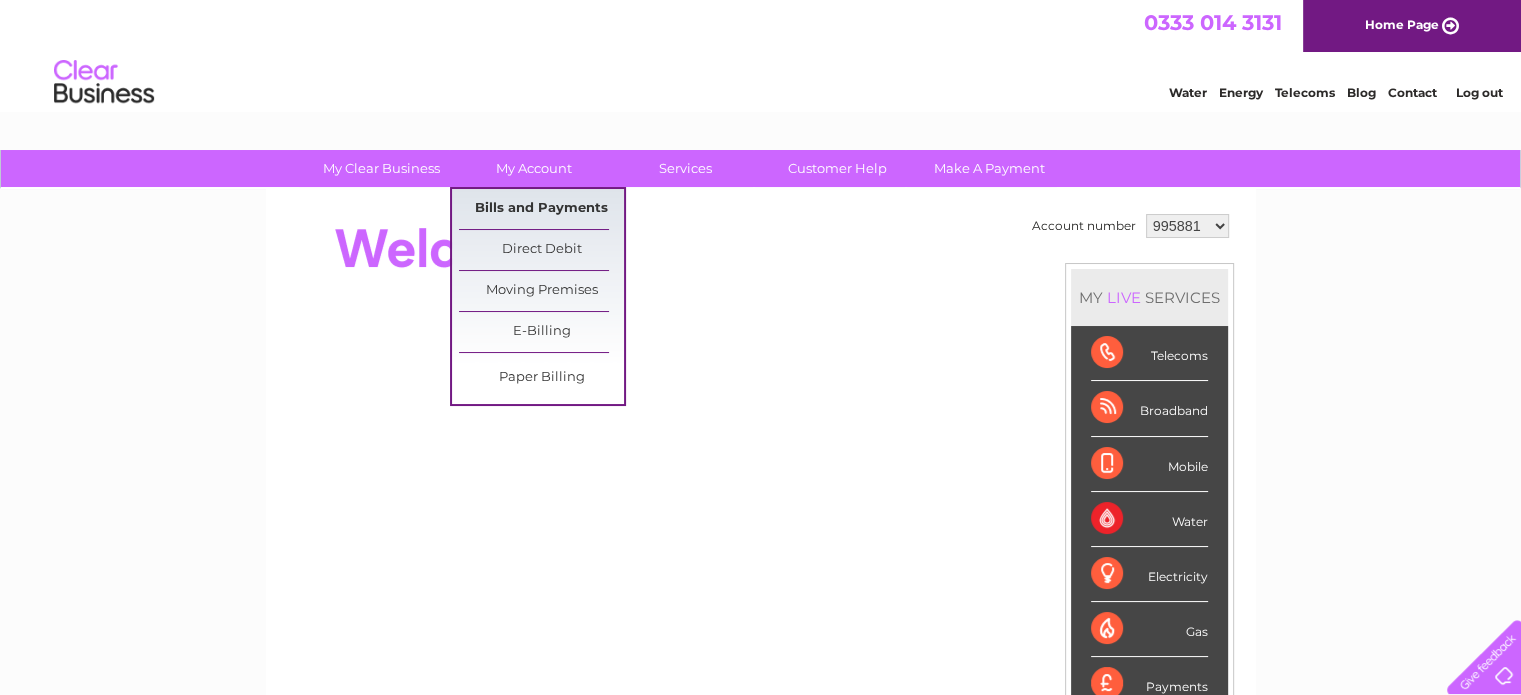 click on "Bills and Payments" at bounding box center [541, 209] 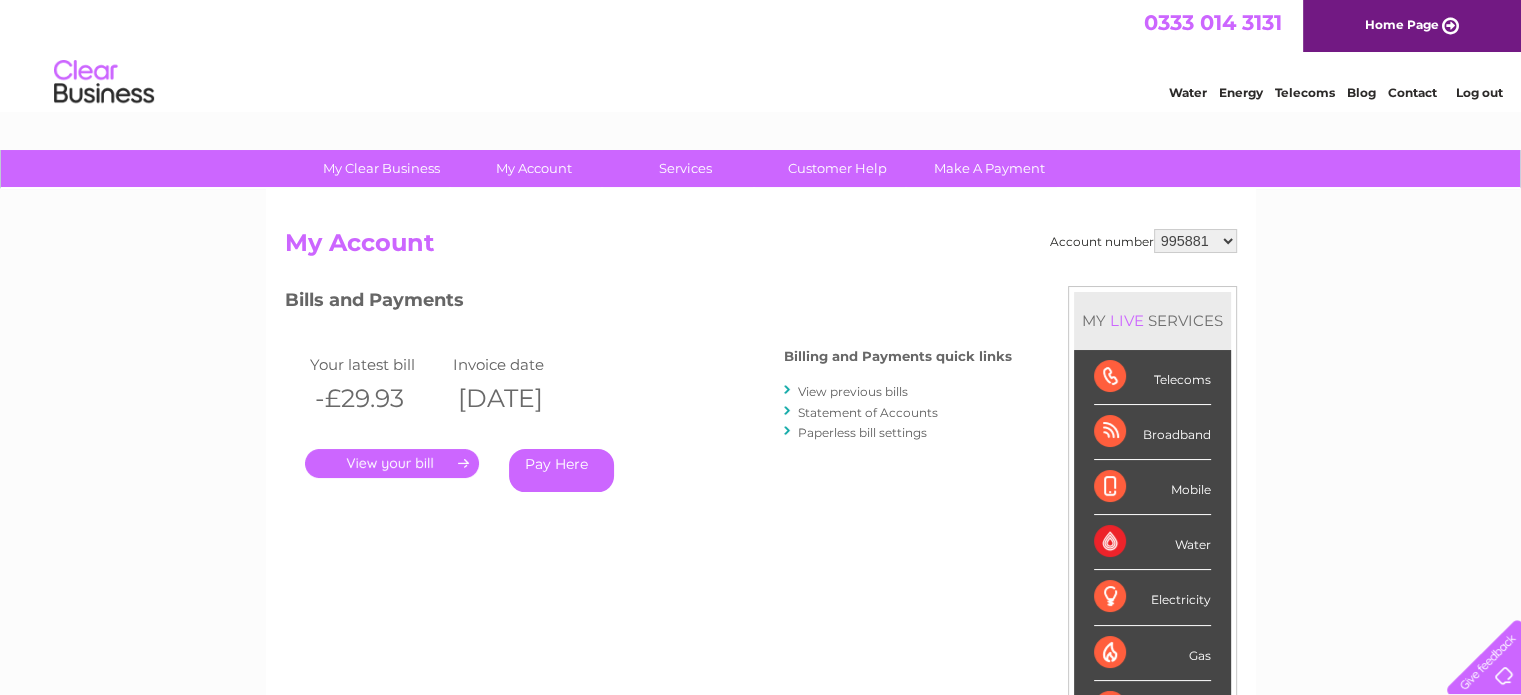 scroll, scrollTop: 0, scrollLeft: 0, axis: both 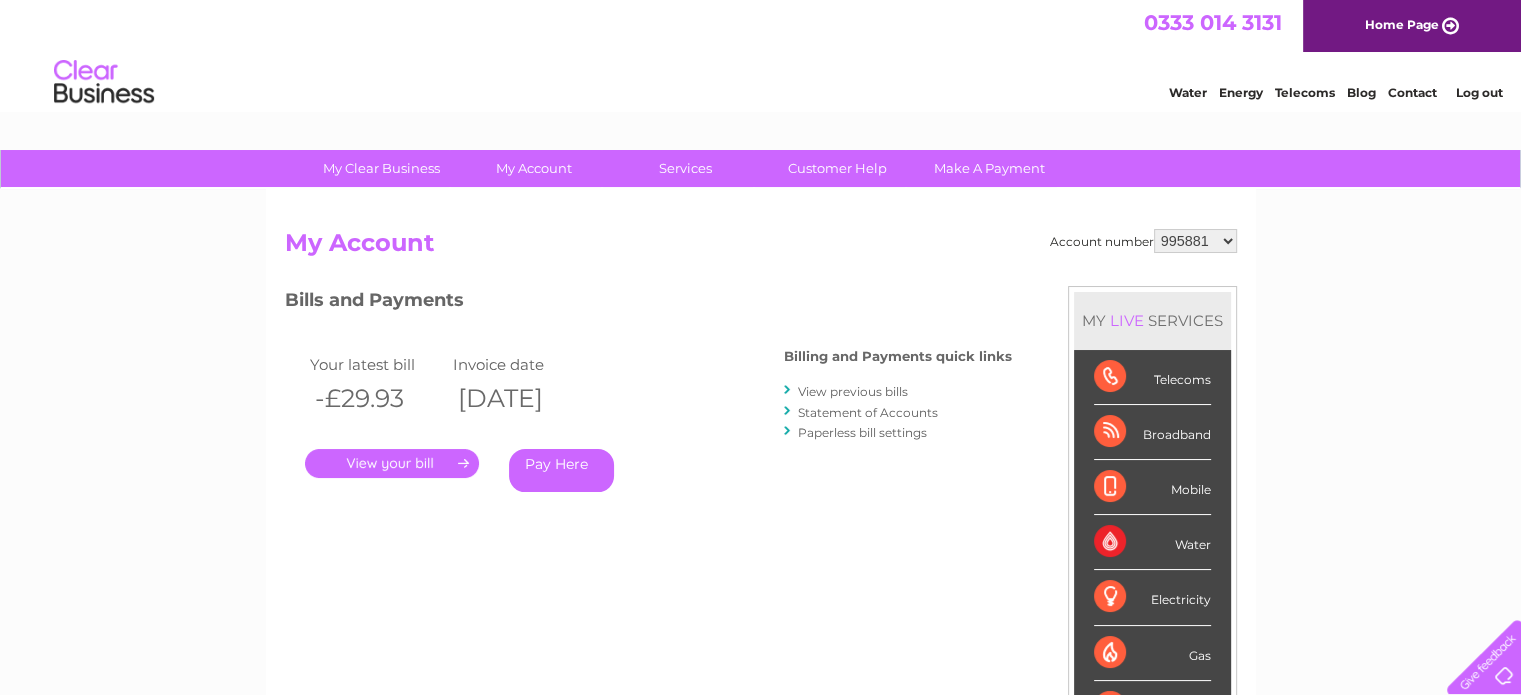 click on "." at bounding box center (392, 463) 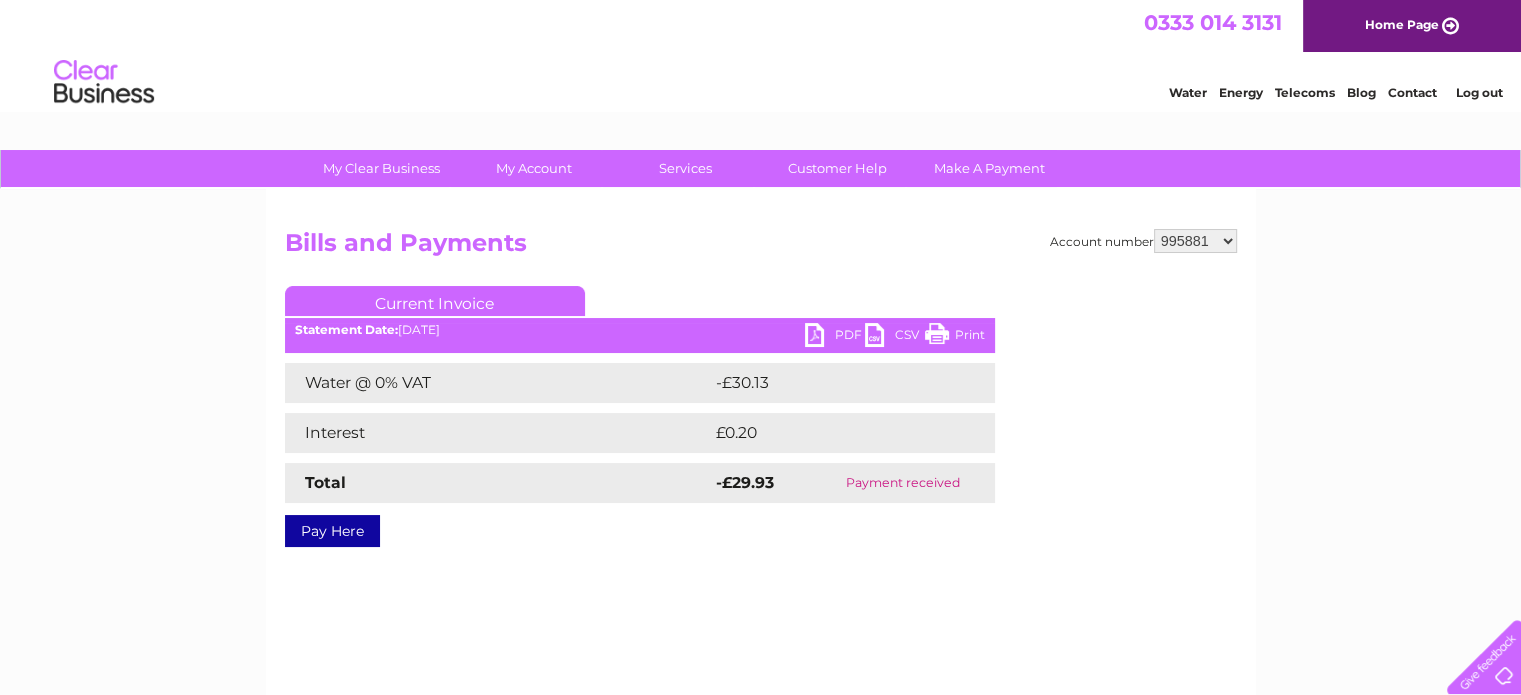 scroll, scrollTop: 0, scrollLeft: 0, axis: both 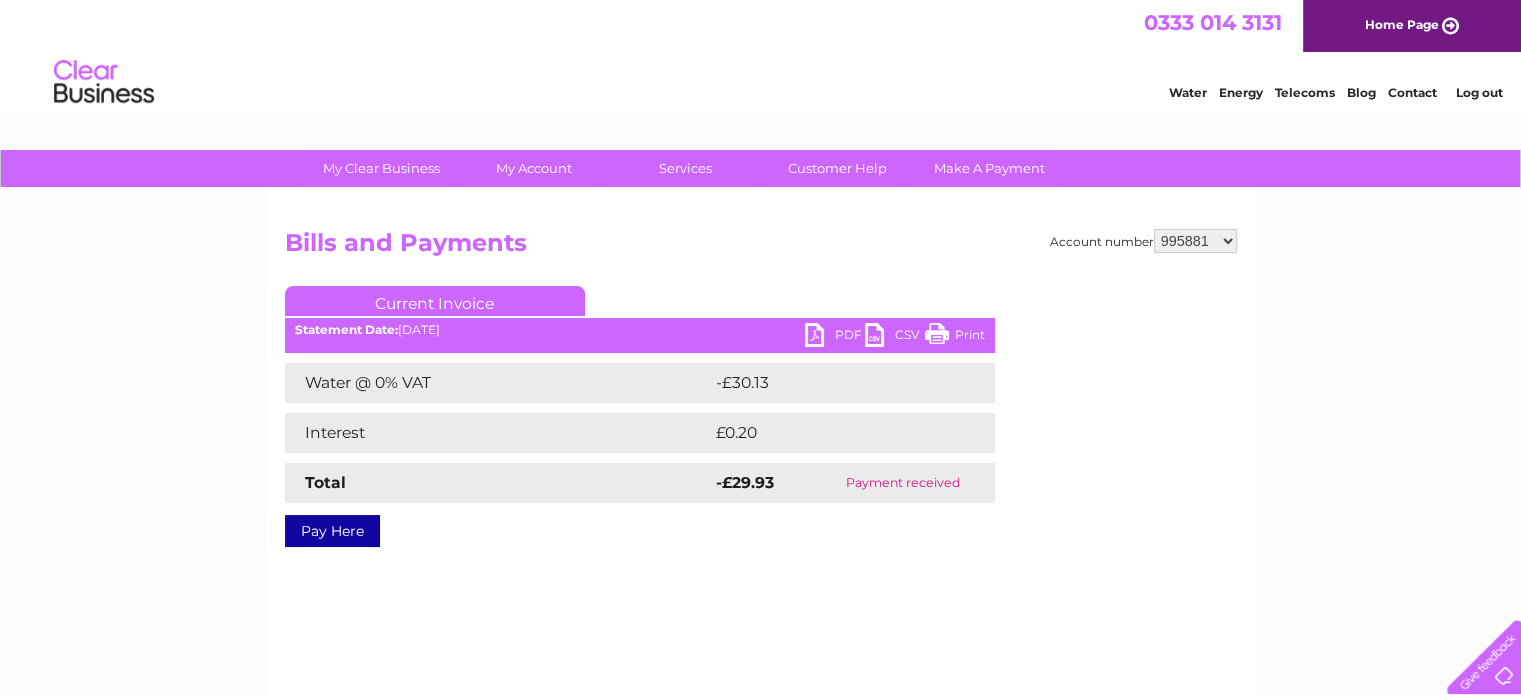click on "PDF" at bounding box center [835, 337] 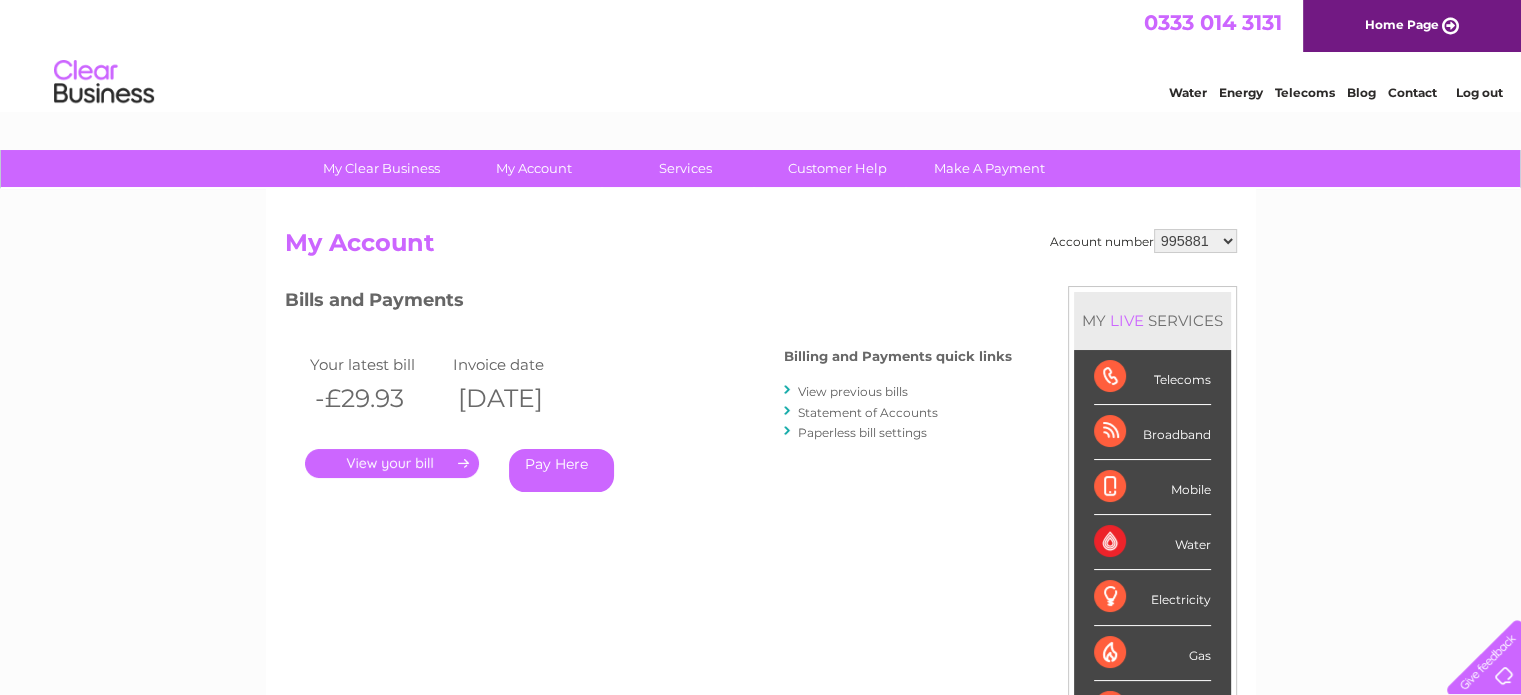 scroll, scrollTop: 0, scrollLeft: 0, axis: both 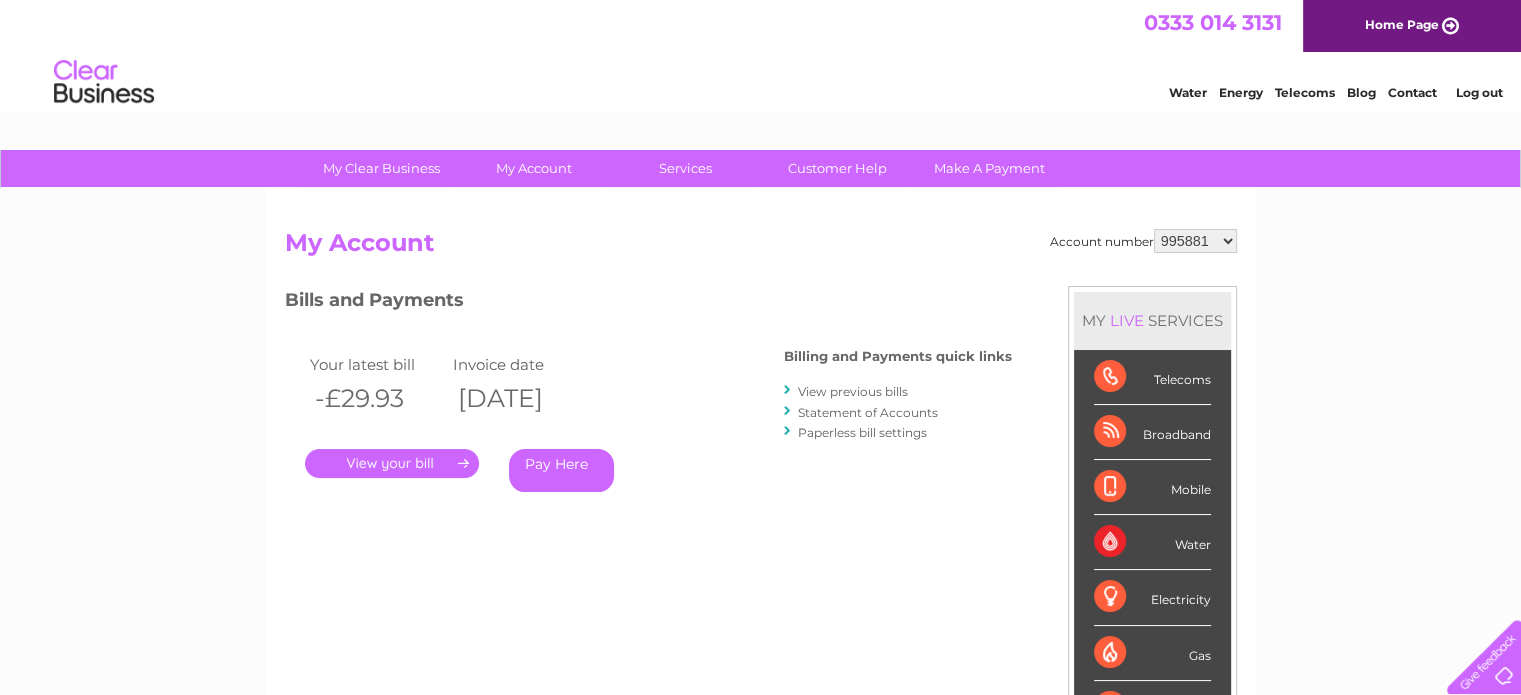 click on "View previous bills" at bounding box center [853, 391] 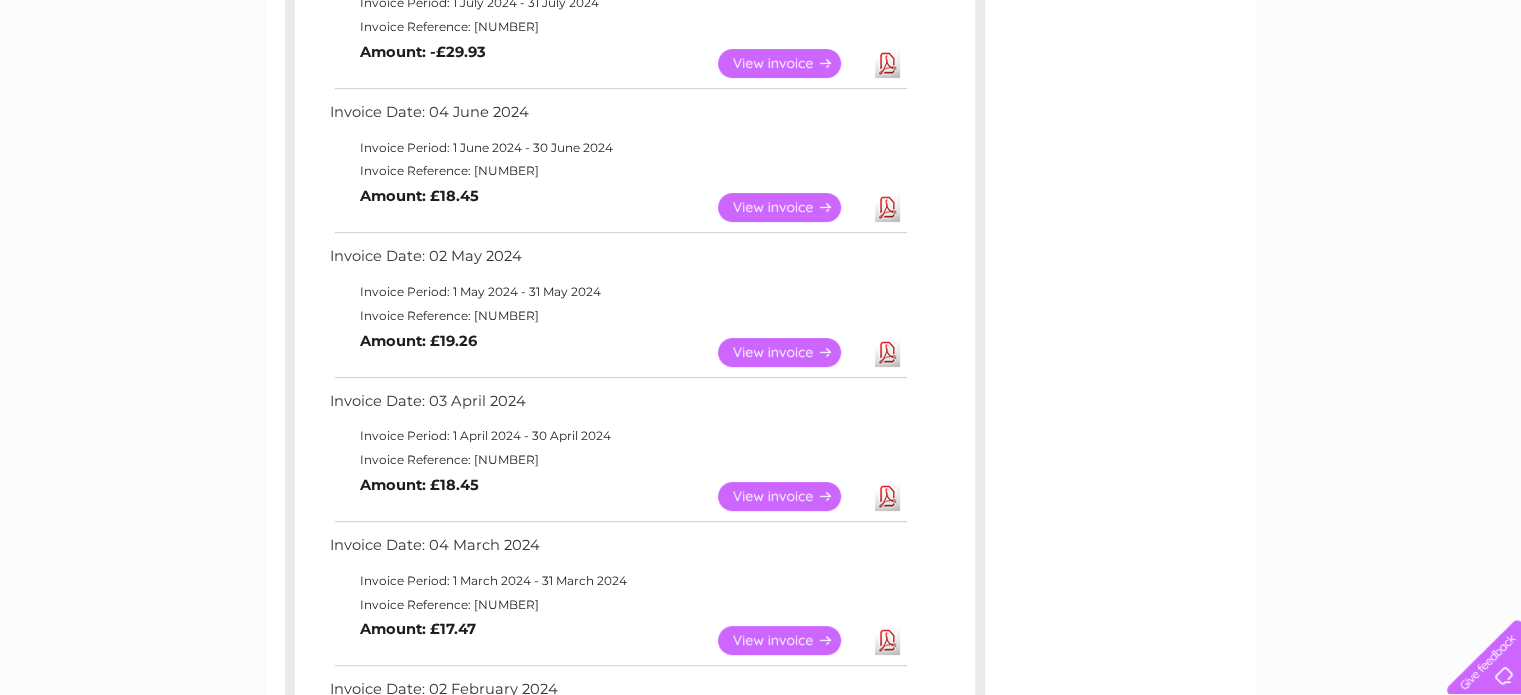 scroll, scrollTop: 300, scrollLeft: 0, axis: vertical 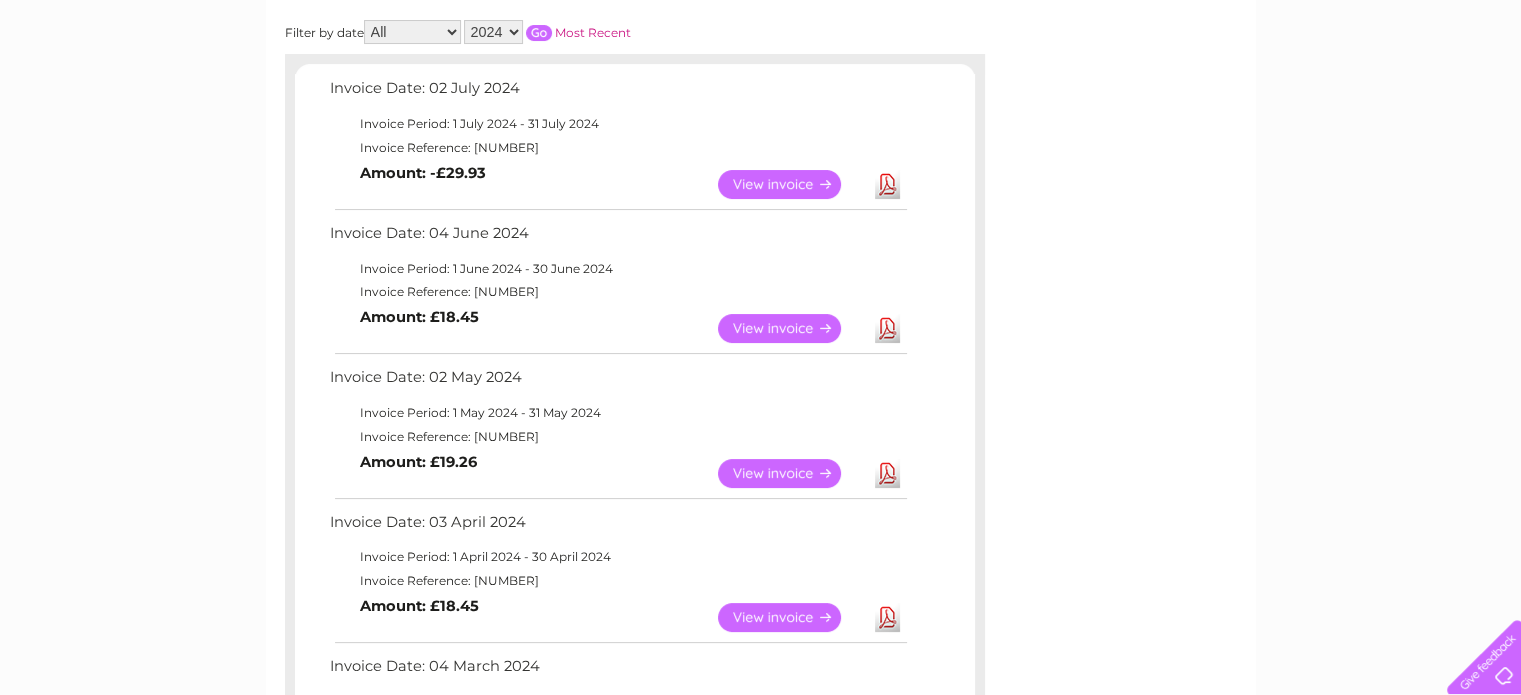 drag, startPoint x: 472, startPoint y: 287, endPoint x: 520, endPoint y: 289, distance: 48.04165 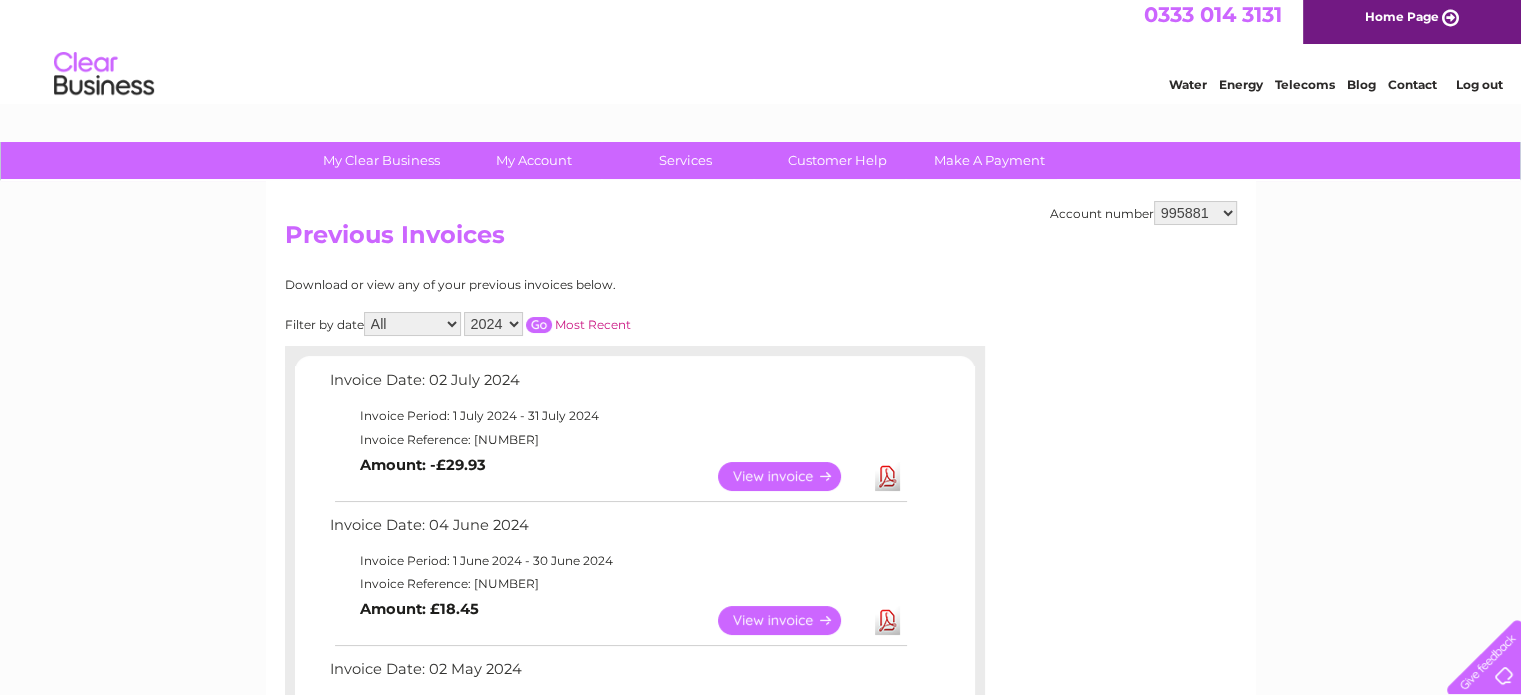 scroll, scrollTop: 0, scrollLeft: 0, axis: both 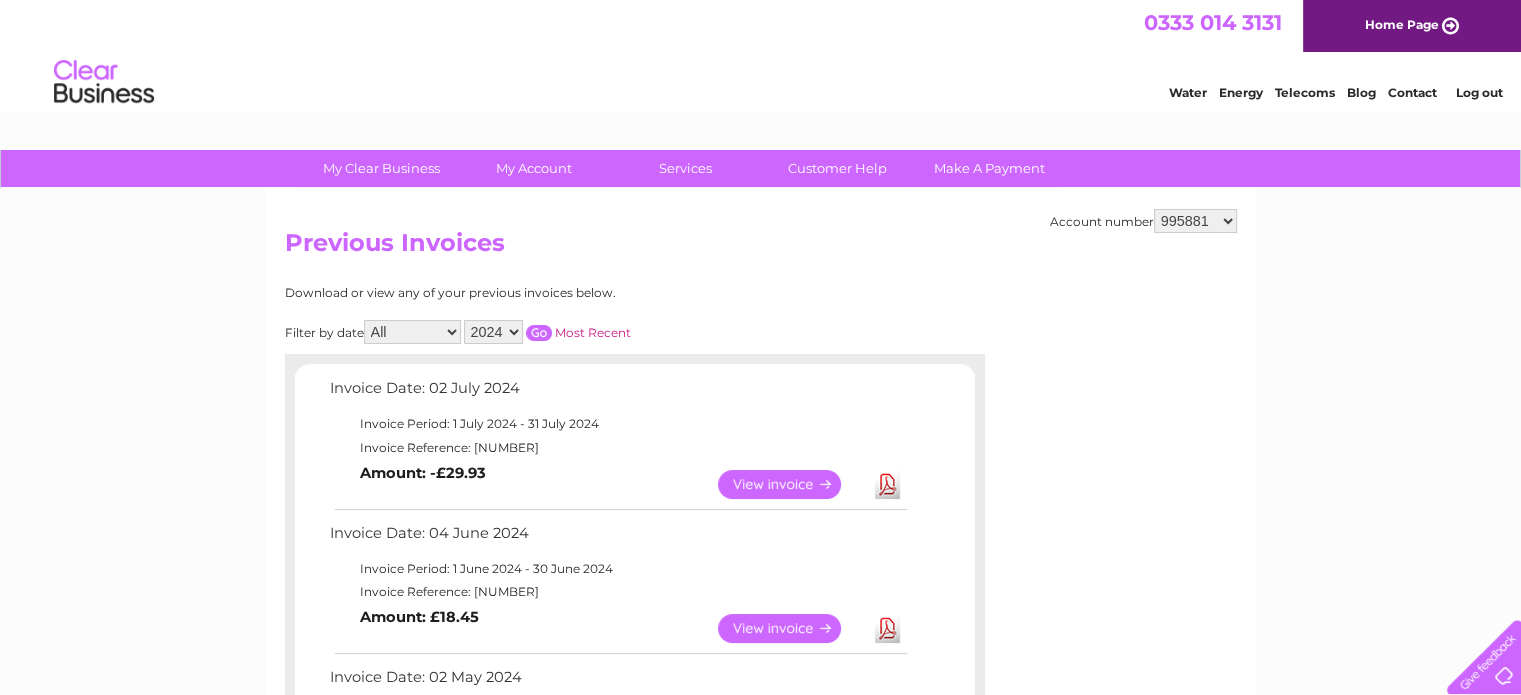 click on "995881
1152862" at bounding box center [1195, 221] 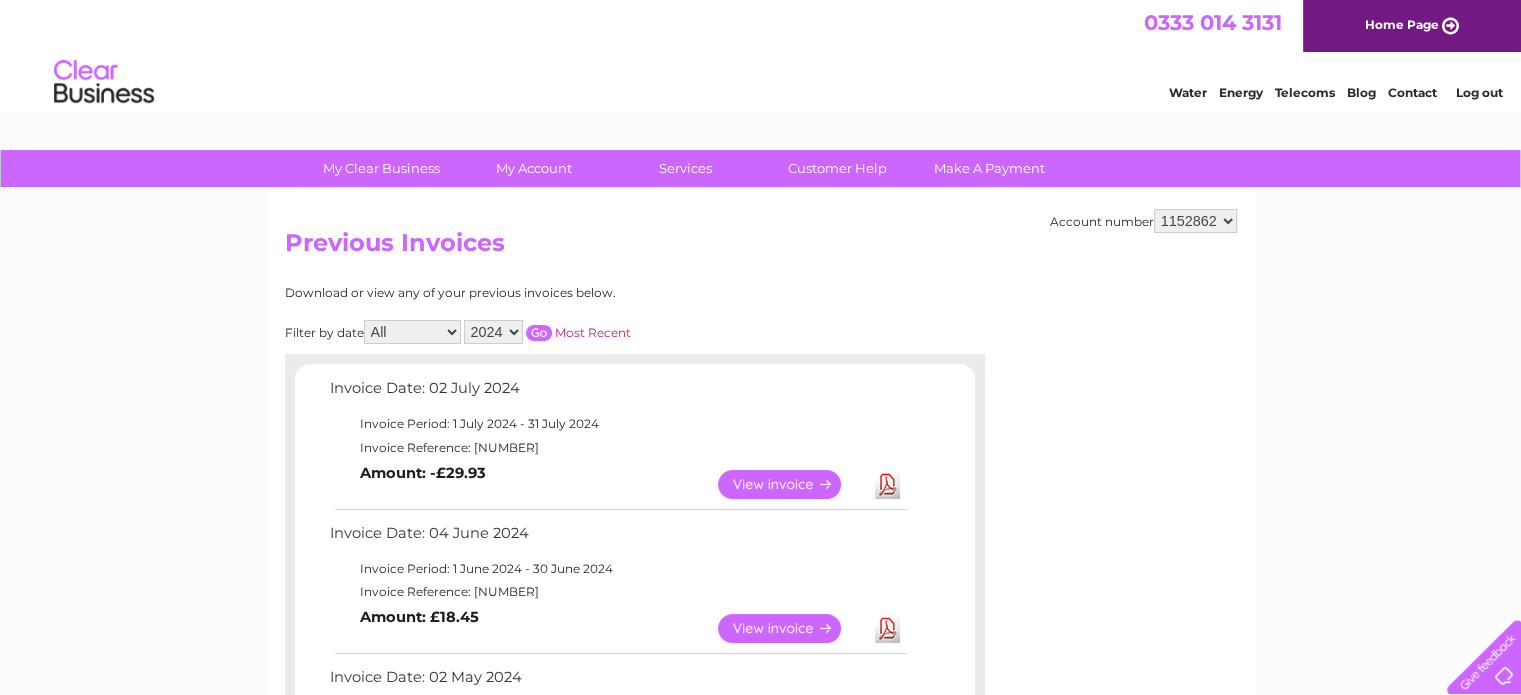 click on "995881
1152862" at bounding box center [1195, 221] 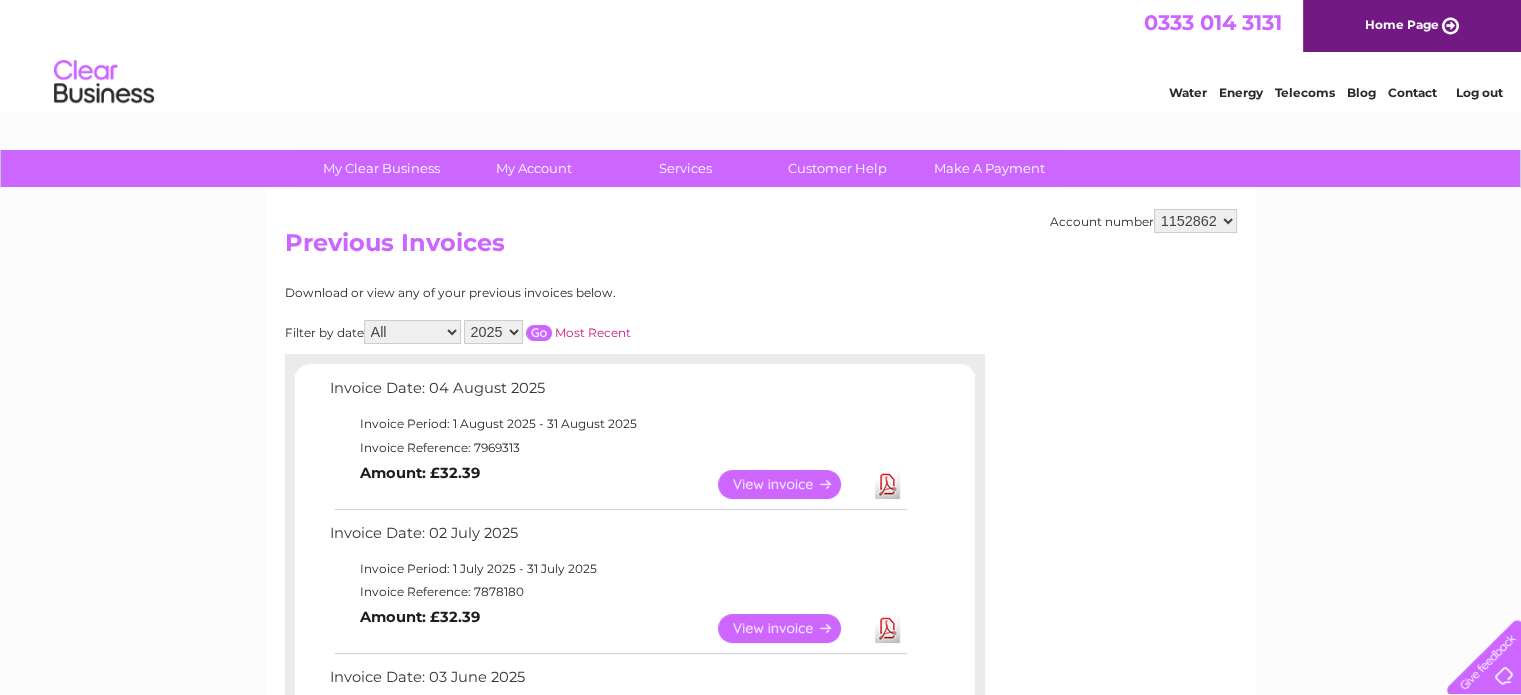 scroll, scrollTop: 0, scrollLeft: 0, axis: both 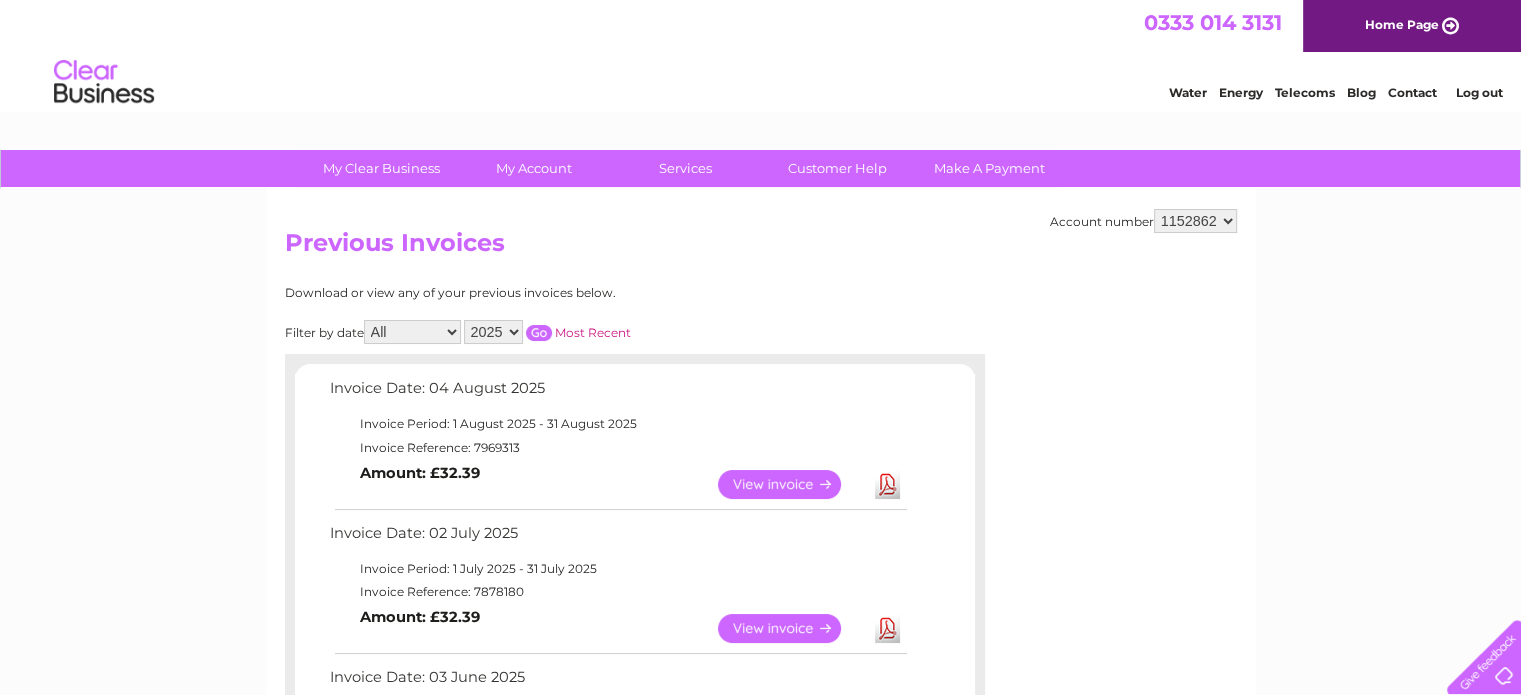 drag, startPoint x: 470, startPoint y: 587, endPoint x: 521, endPoint y: 587, distance: 51 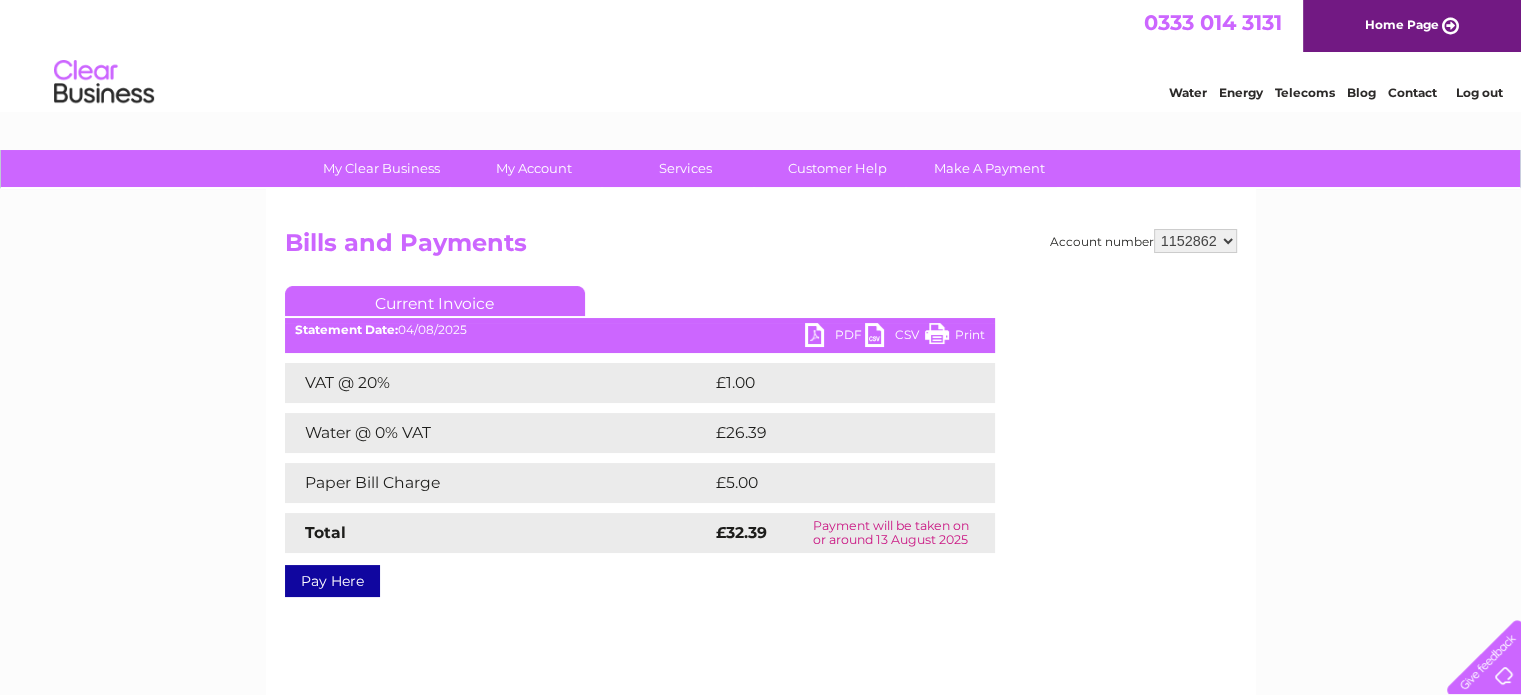 scroll, scrollTop: 0, scrollLeft: 0, axis: both 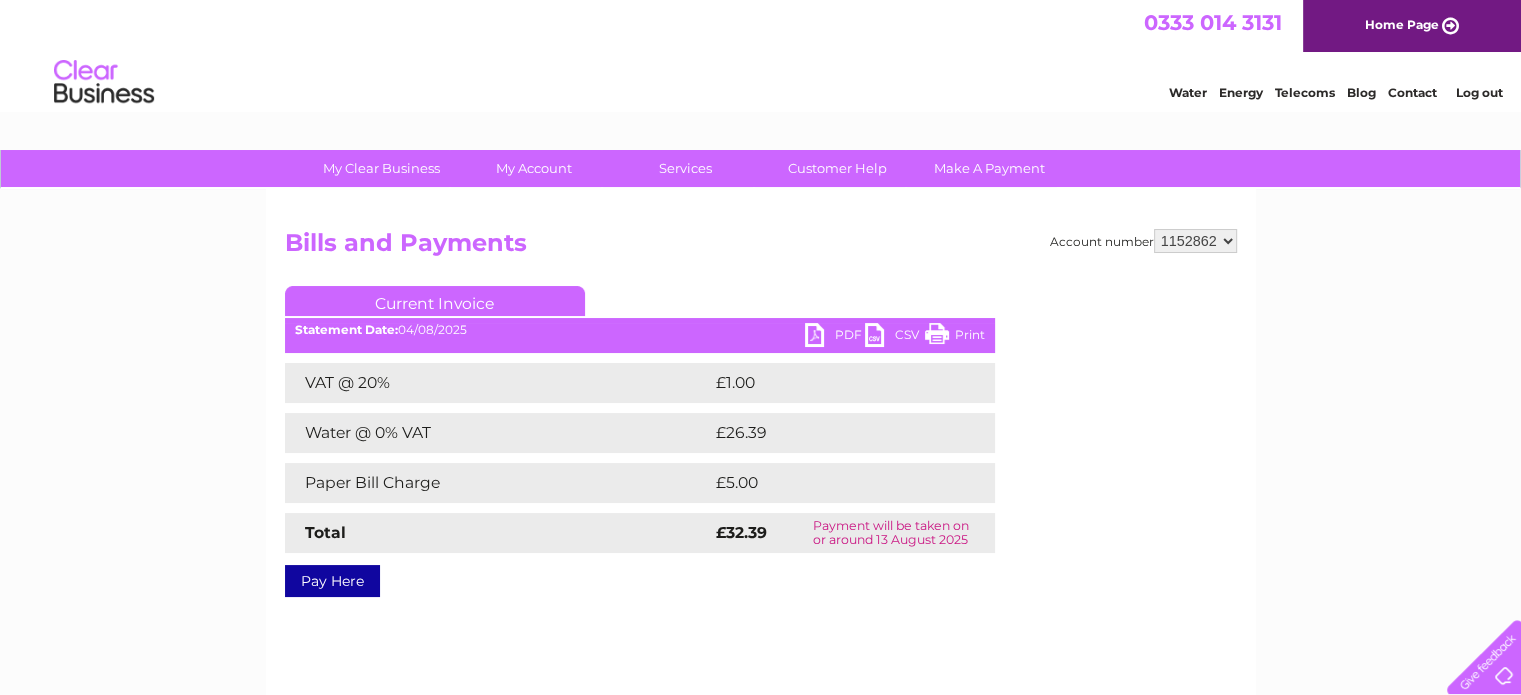 click on "PDF" at bounding box center (835, 337) 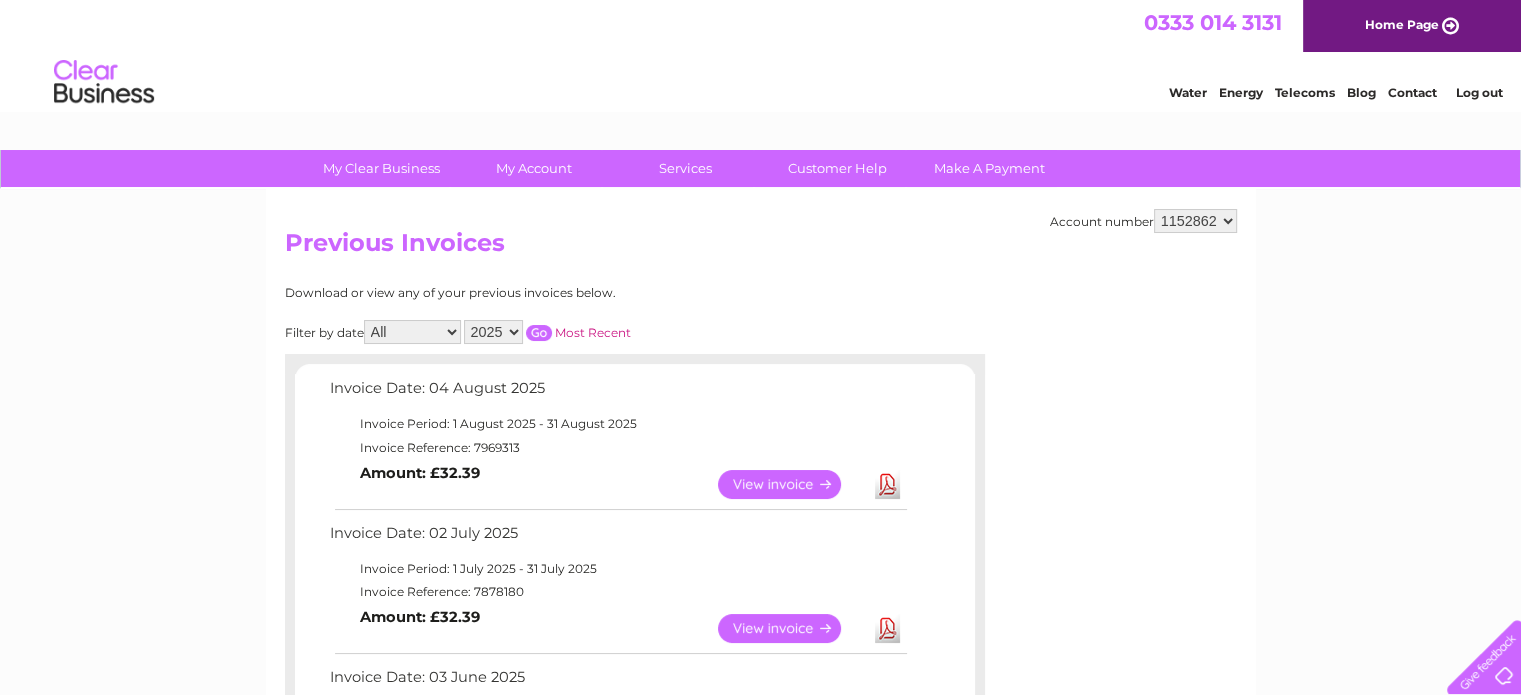 scroll, scrollTop: 0, scrollLeft: 0, axis: both 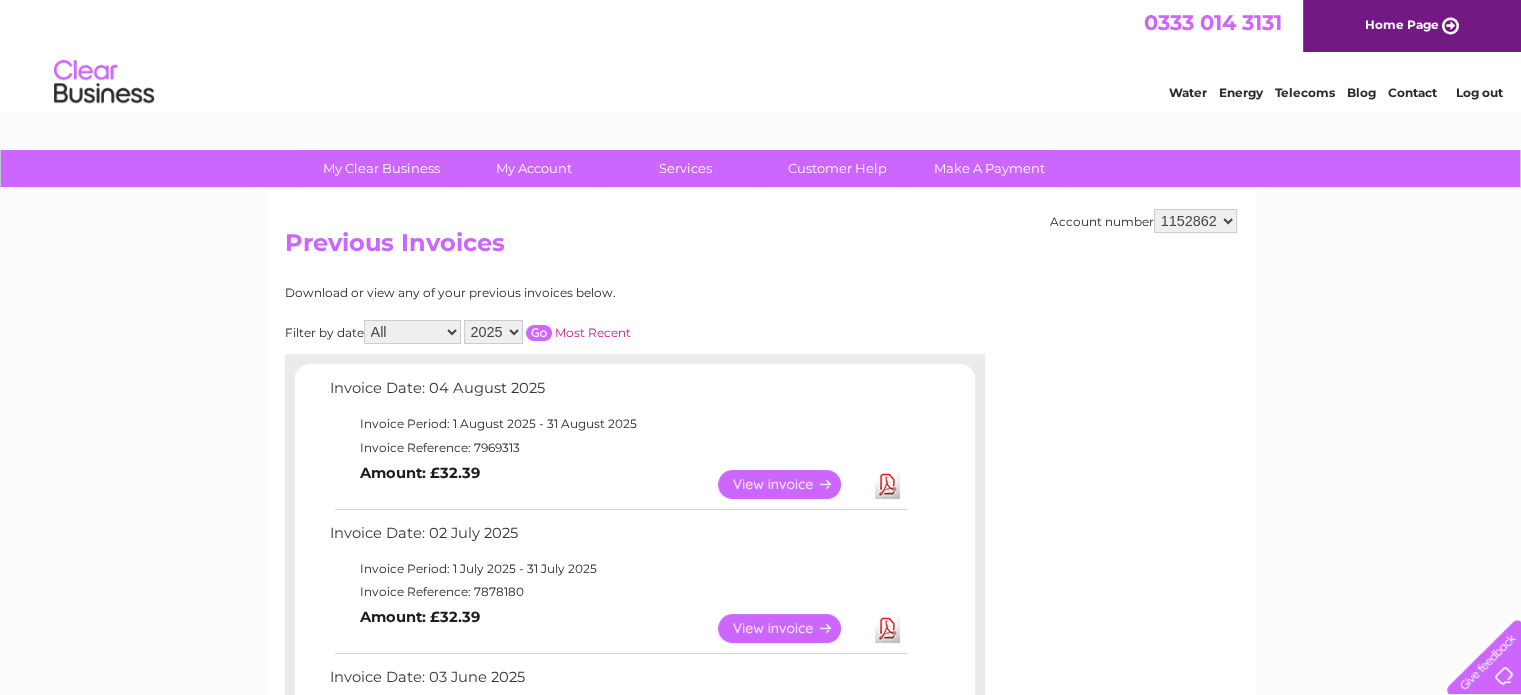 click on "995881
1152862" at bounding box center (1195, 221) 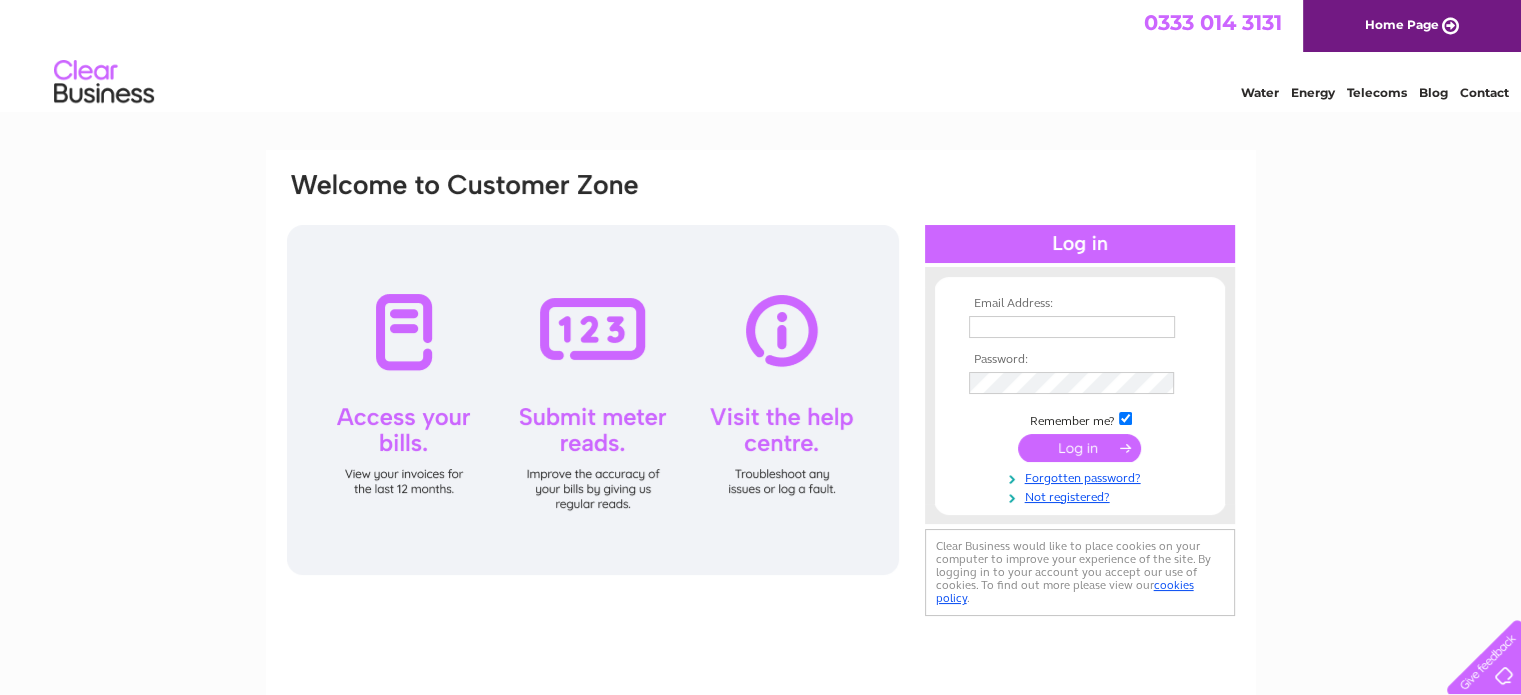scroll, scrollTop: 0, scrollLeft: 0, axis: both 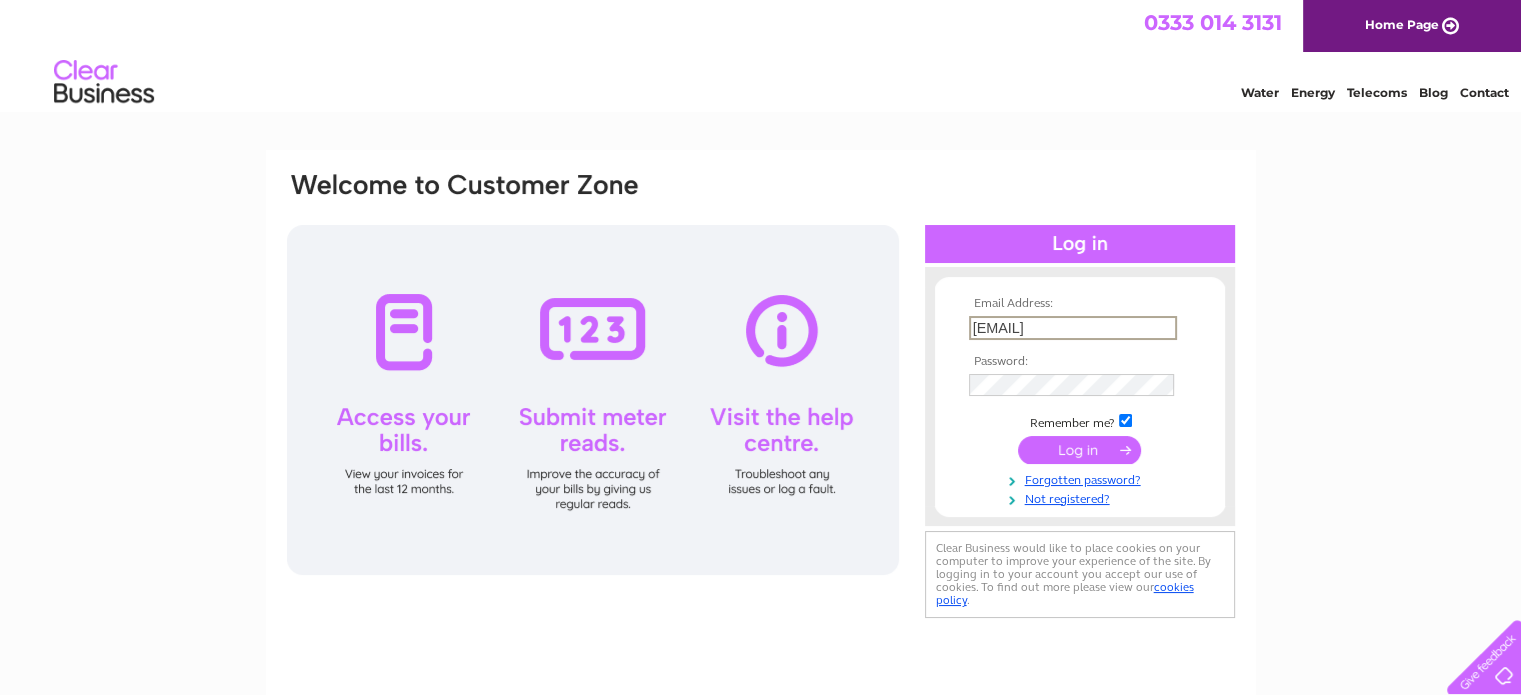 drag, startPoint x: 1132, startPoint y: 322, endPoint x: 894, endPoint y: 323, distance: 238.0021 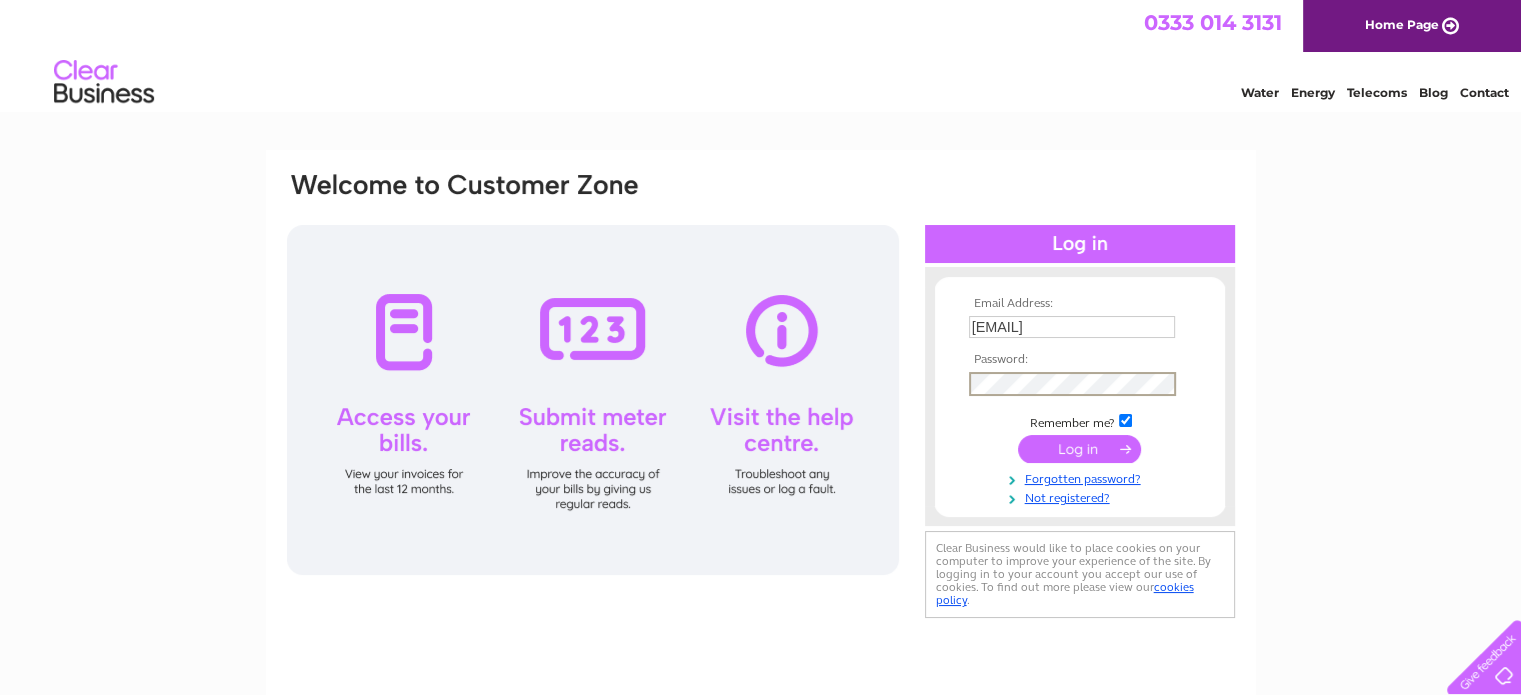 click on "Email Address:
natasha.mengoli@iwpuk.co.uk
Password:" at bounding box center [761, 396] 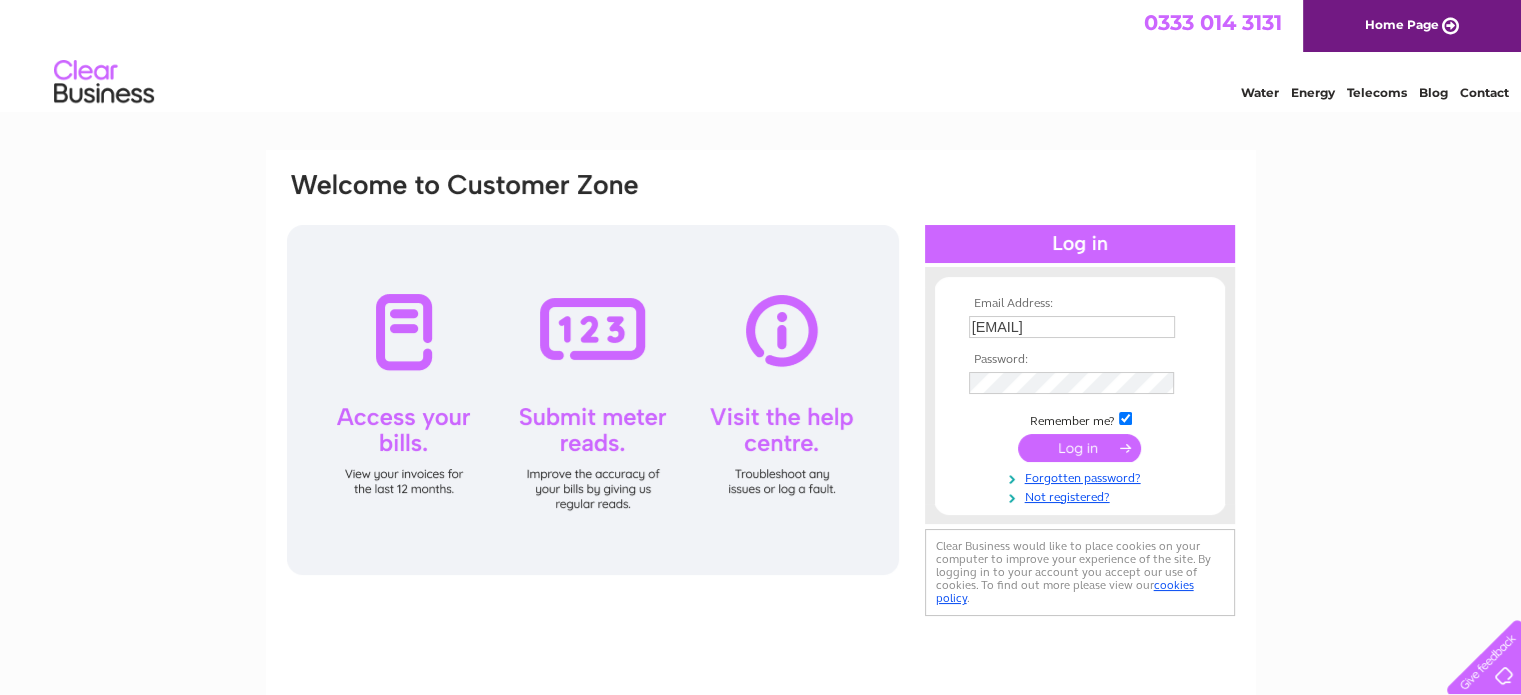 click at bounding box center [1080, 448] 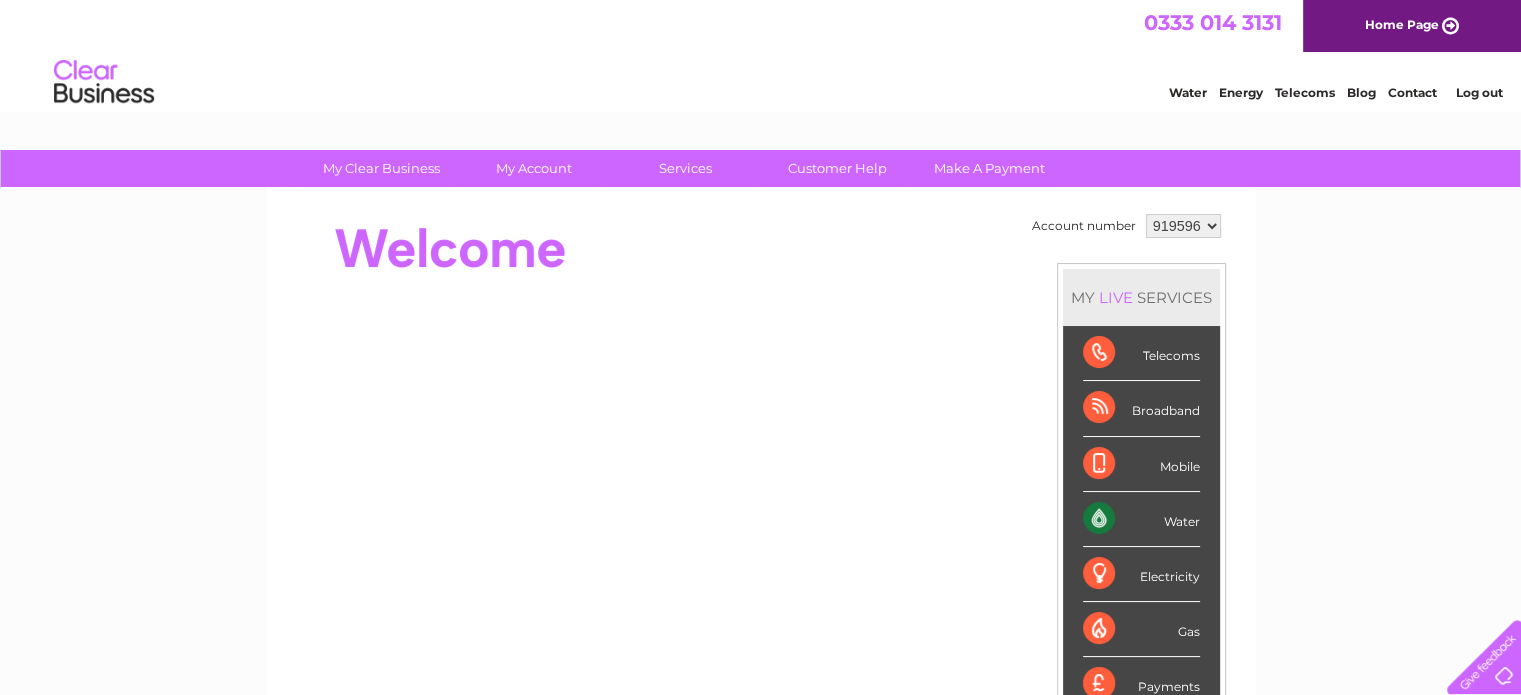 scroll, scrollTop: 0, scrollLeft: 0, axis: both 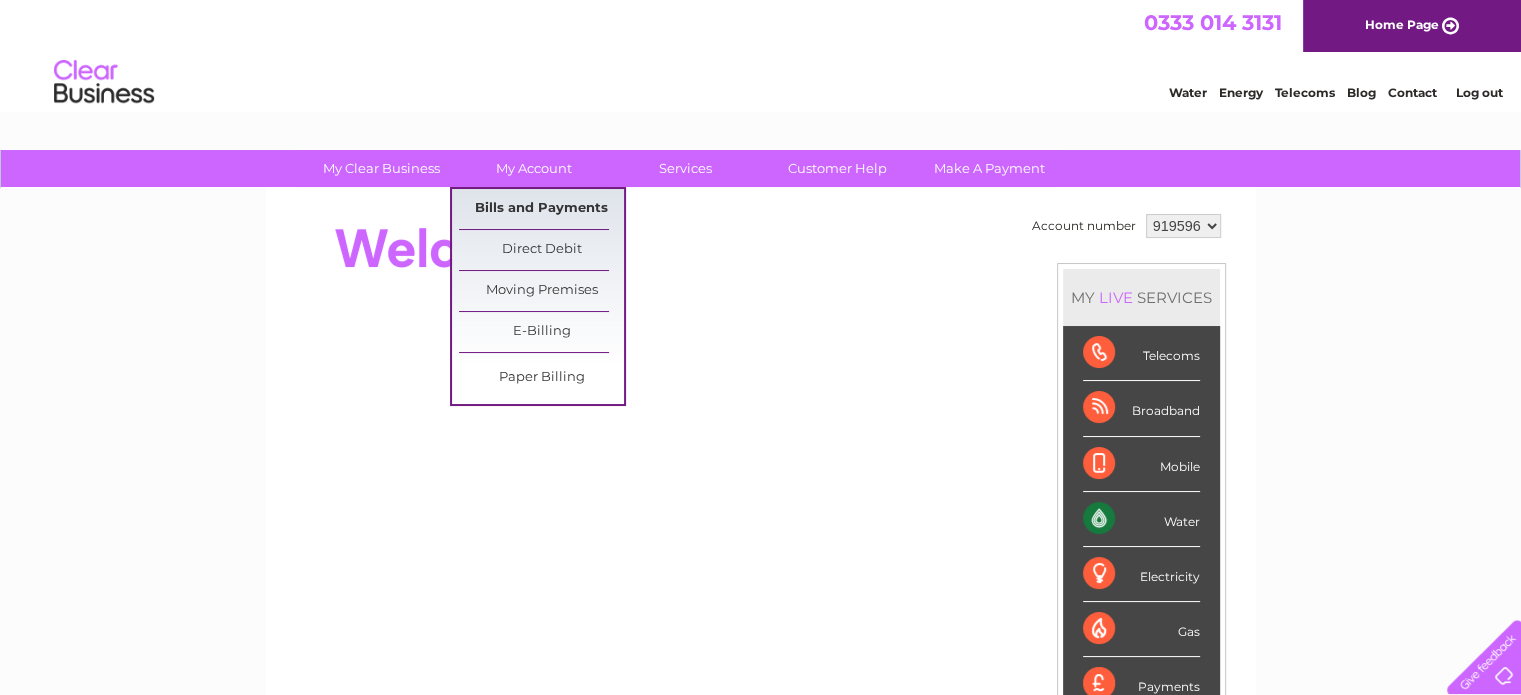 click on "Bills and Payments" at bounding box center [541, 209] 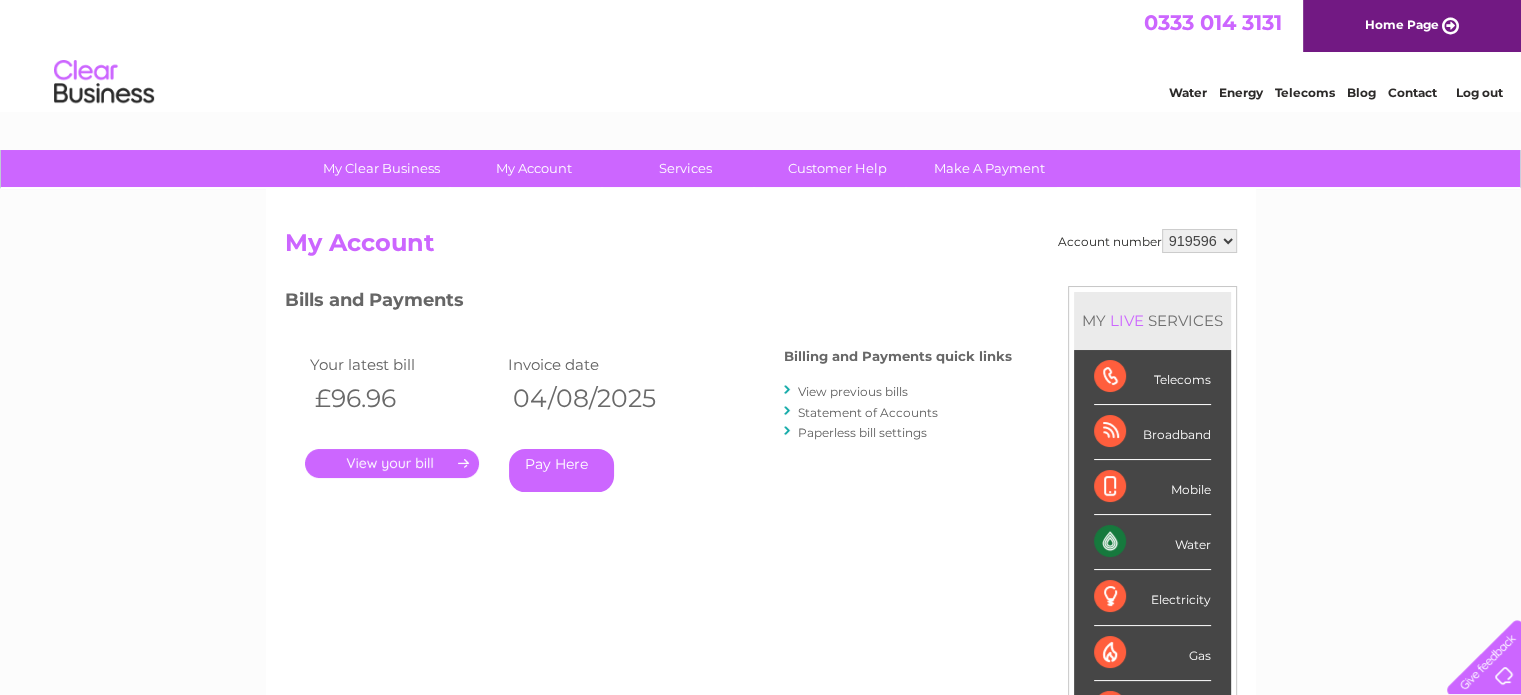scroll, scrollTop: 0, scrollLeft: 0, axis: both 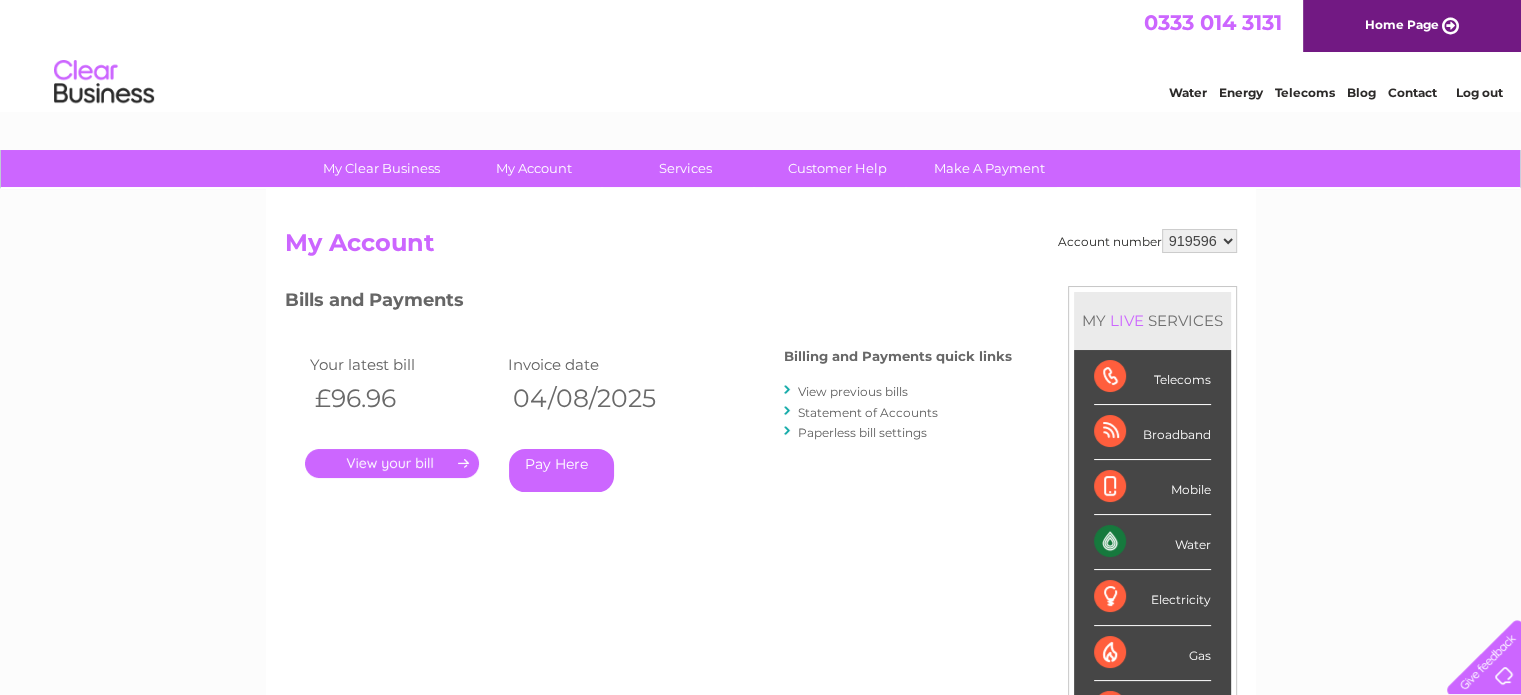 click on "View previous bills" at bounding box center [853, 391] 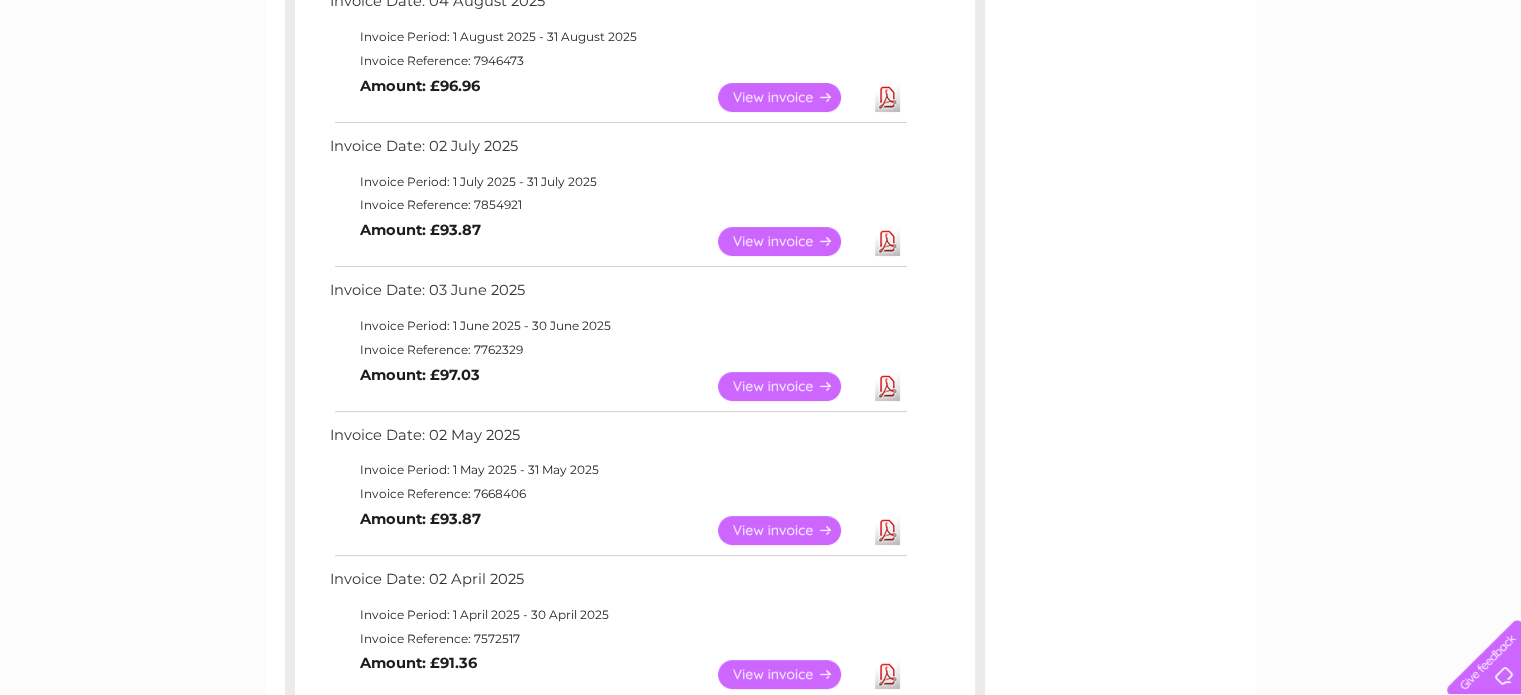 scroll, scrollTop: 400, scrollLeft: 0, axis: vertical 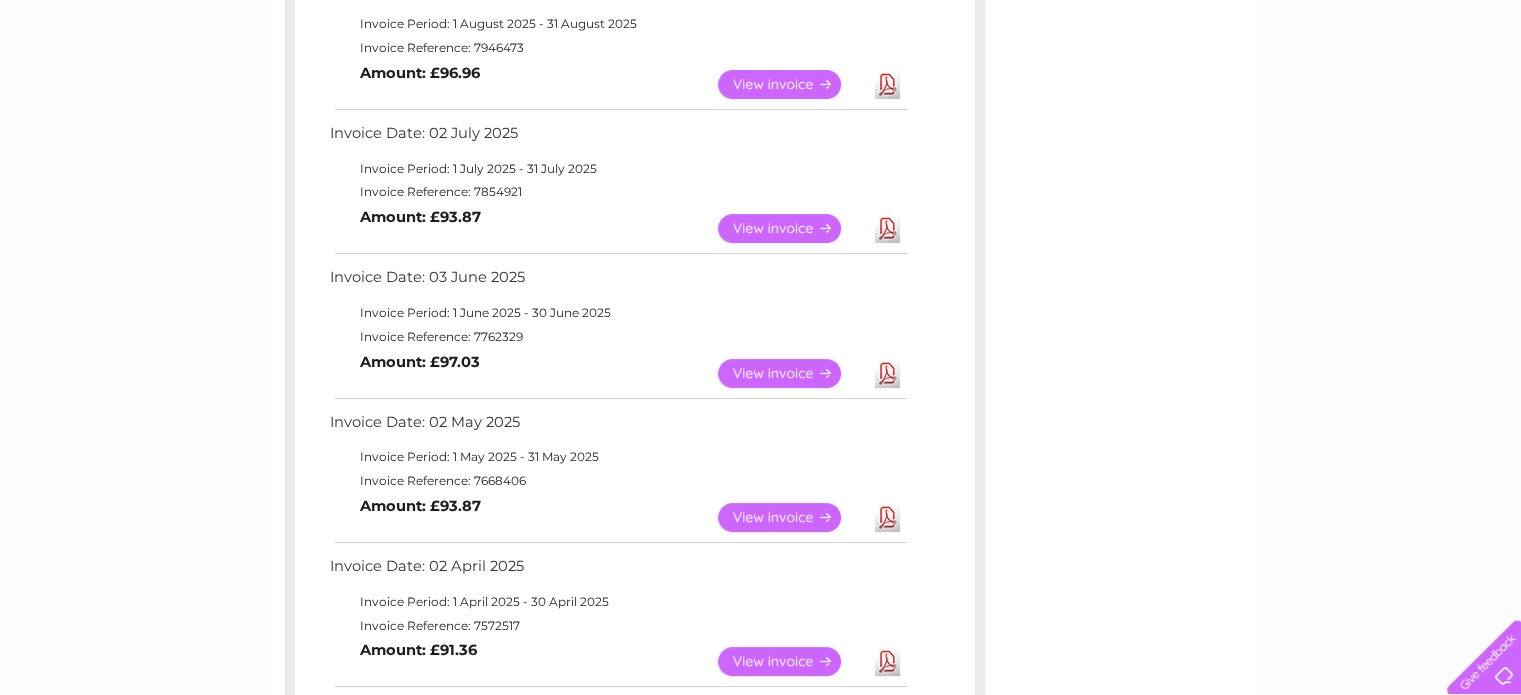 drag, startPoint x: 472, startPoint y: 335, endPoint x: 528, endPoint y: 335, distance: 56 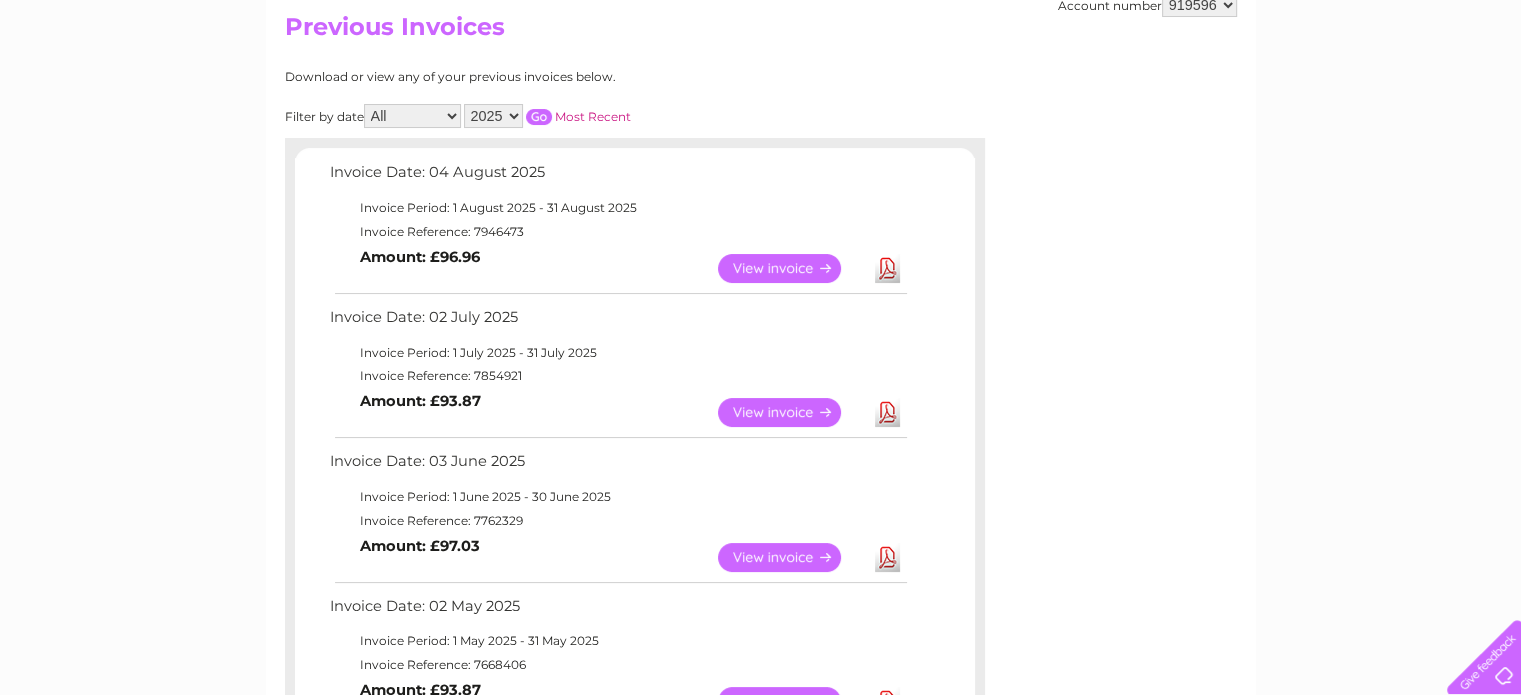scroll, scrollTop: 200, scrollLeft: 0, axis: vertical 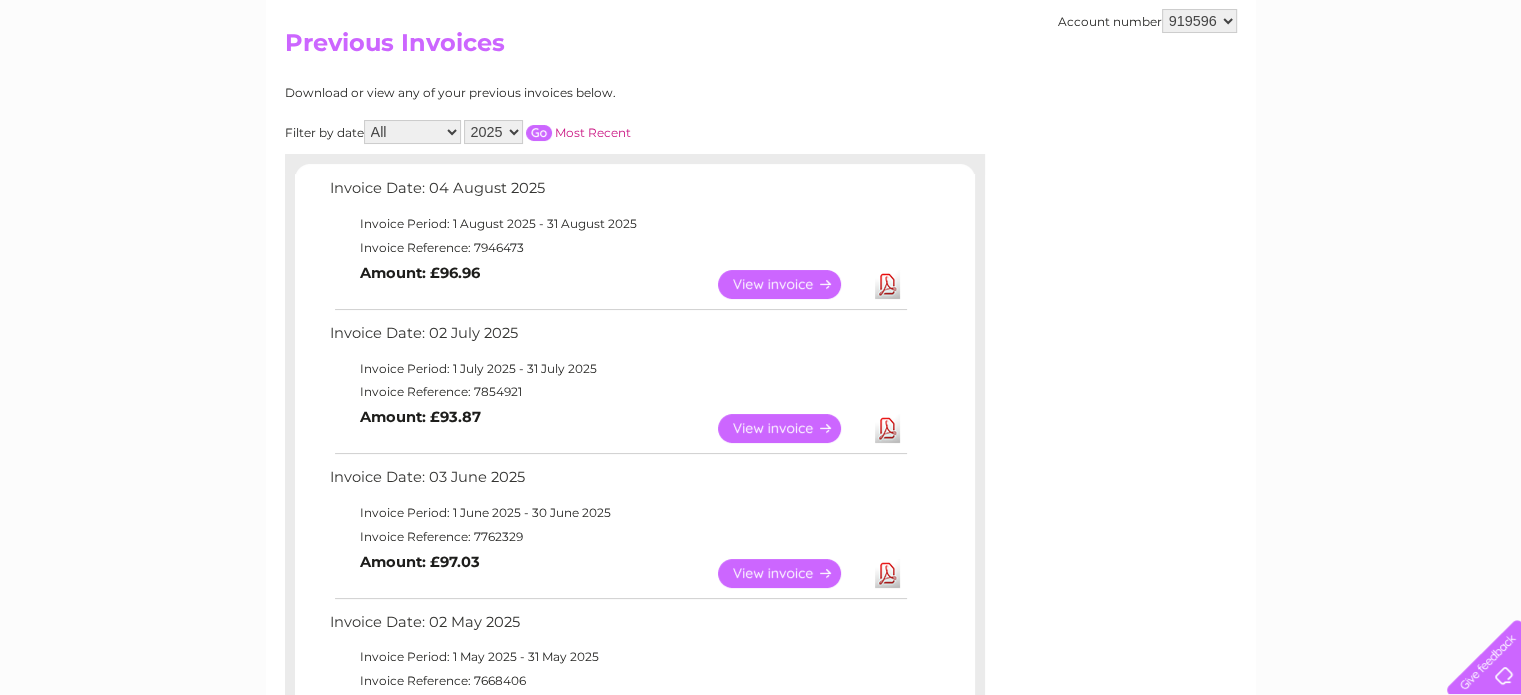 drag, startPoint x: 470, startPoint y: 385, endPoint x: 519, endPoint y: 387, distance: 49.0408 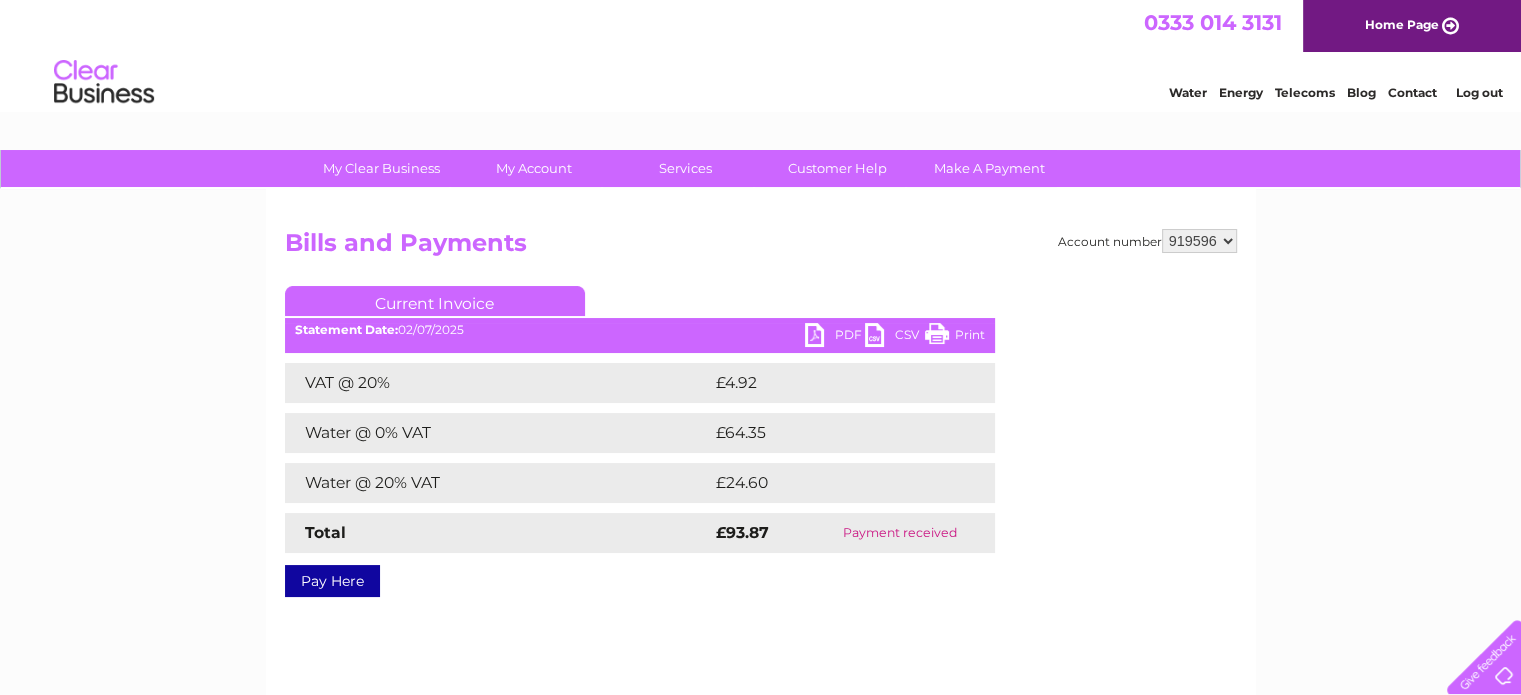 click on "PDF" at bounding box center (835, 337) 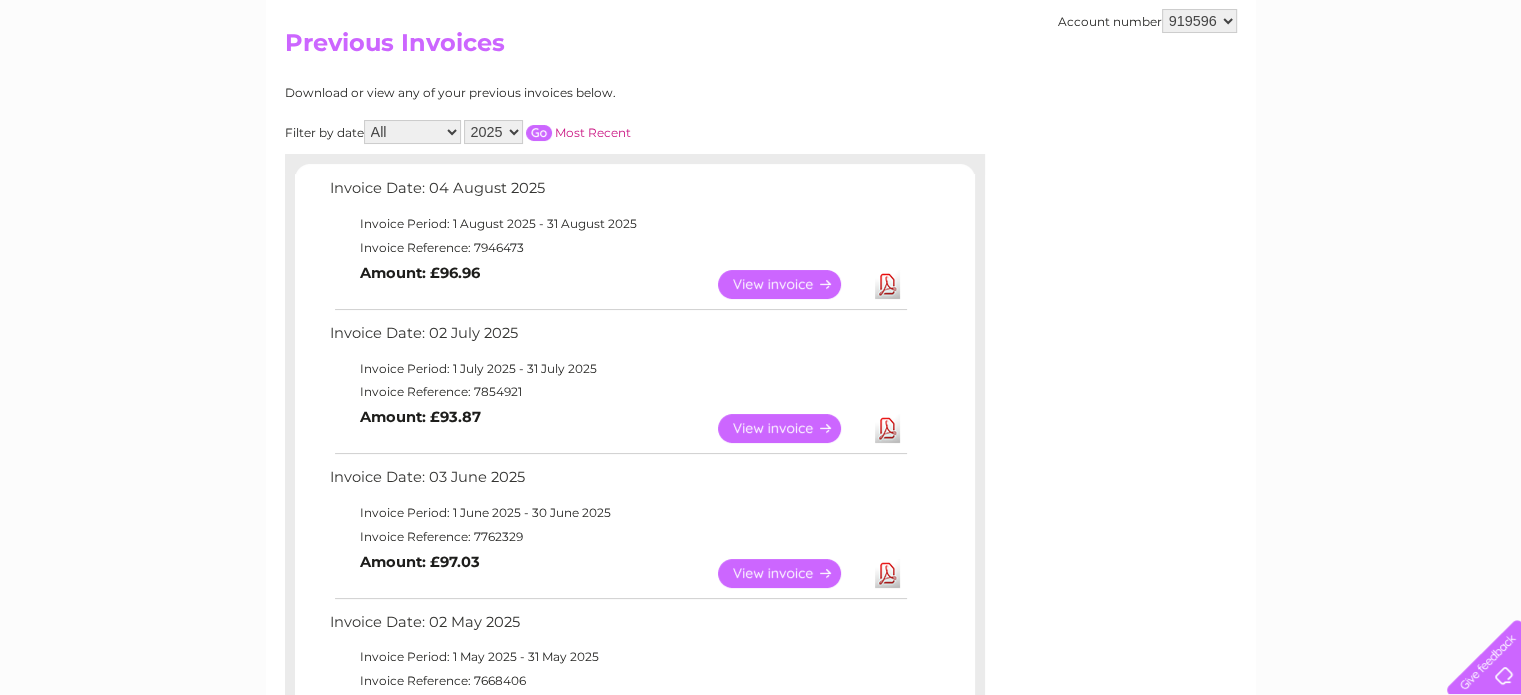 scroll, scrollTop: 0, scrollLeft: 0, axis: both 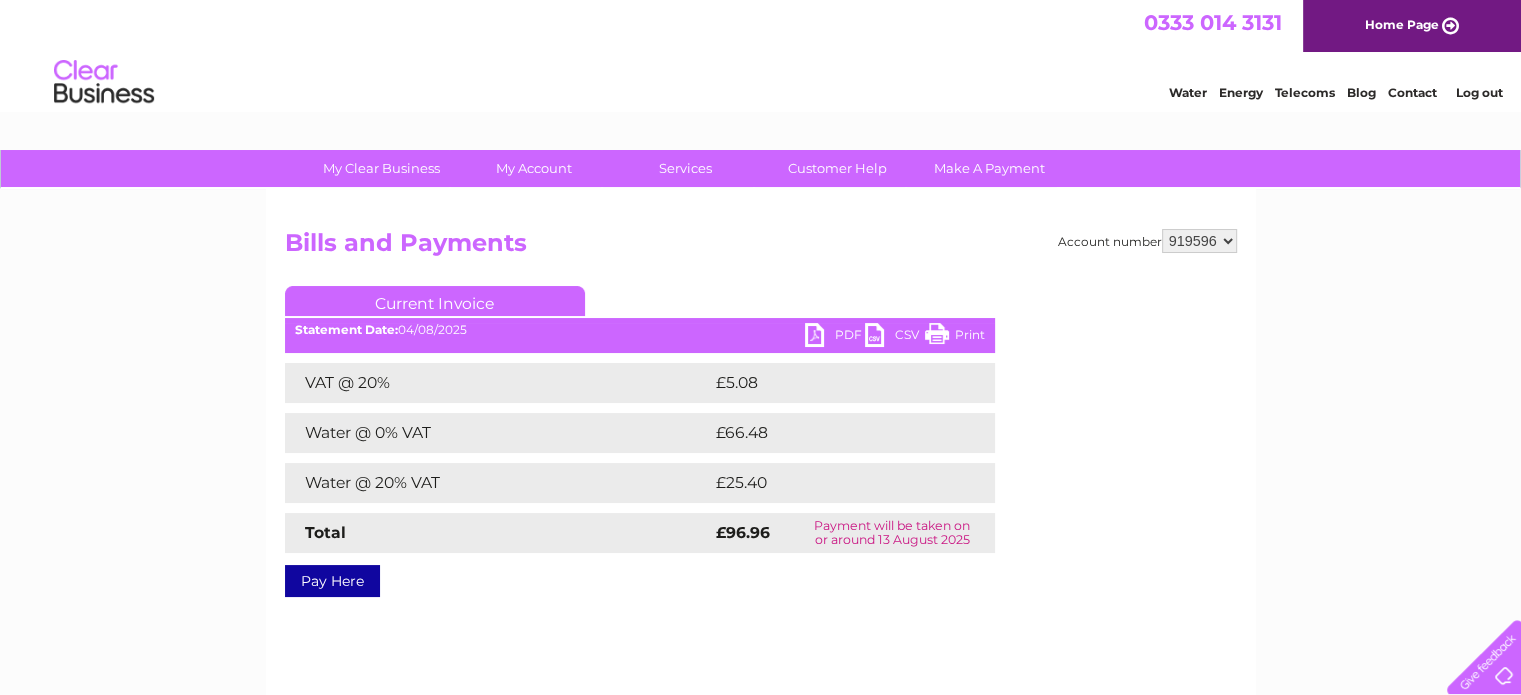 click on "PDF" at bounding box center (835, 337) 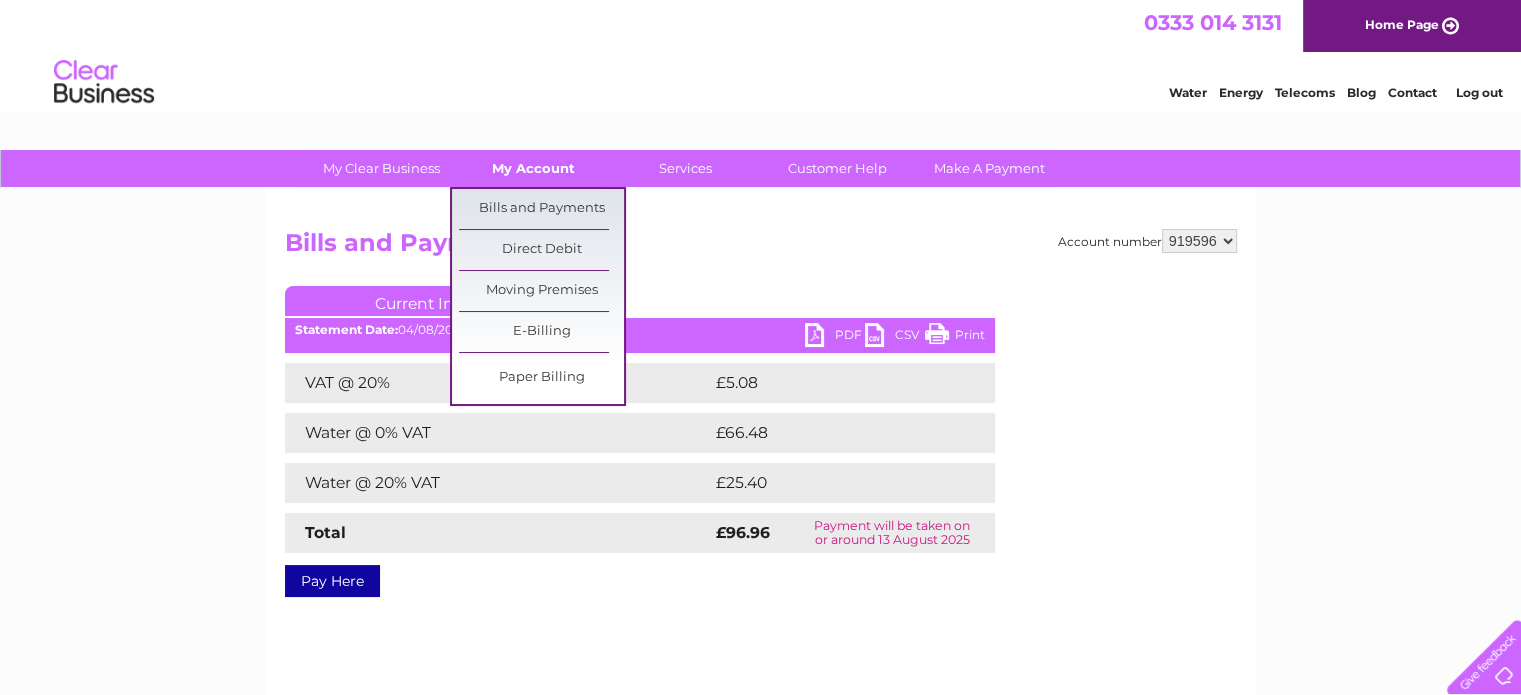 click on "My Account" at bounding box center [533, 168] 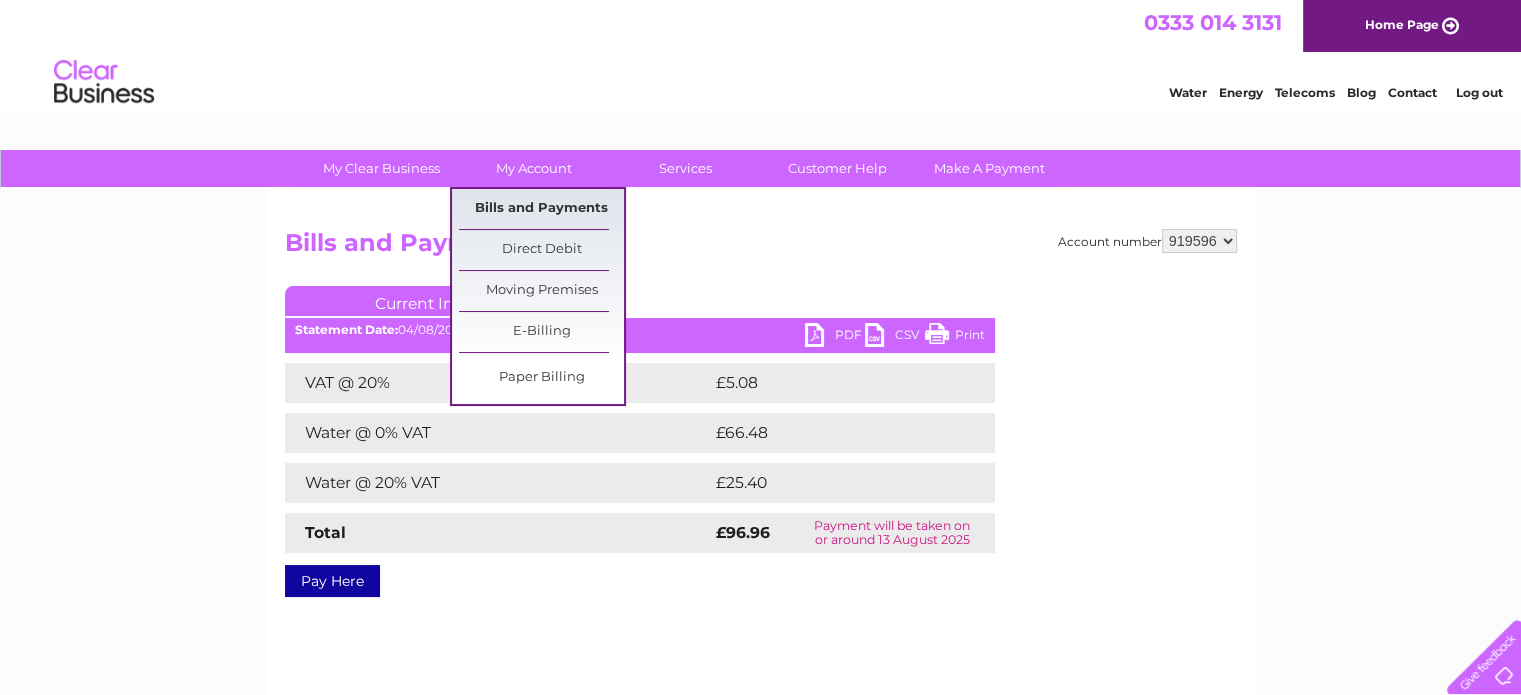 click on "Bills and Payments" at bounding box center (541, 209) 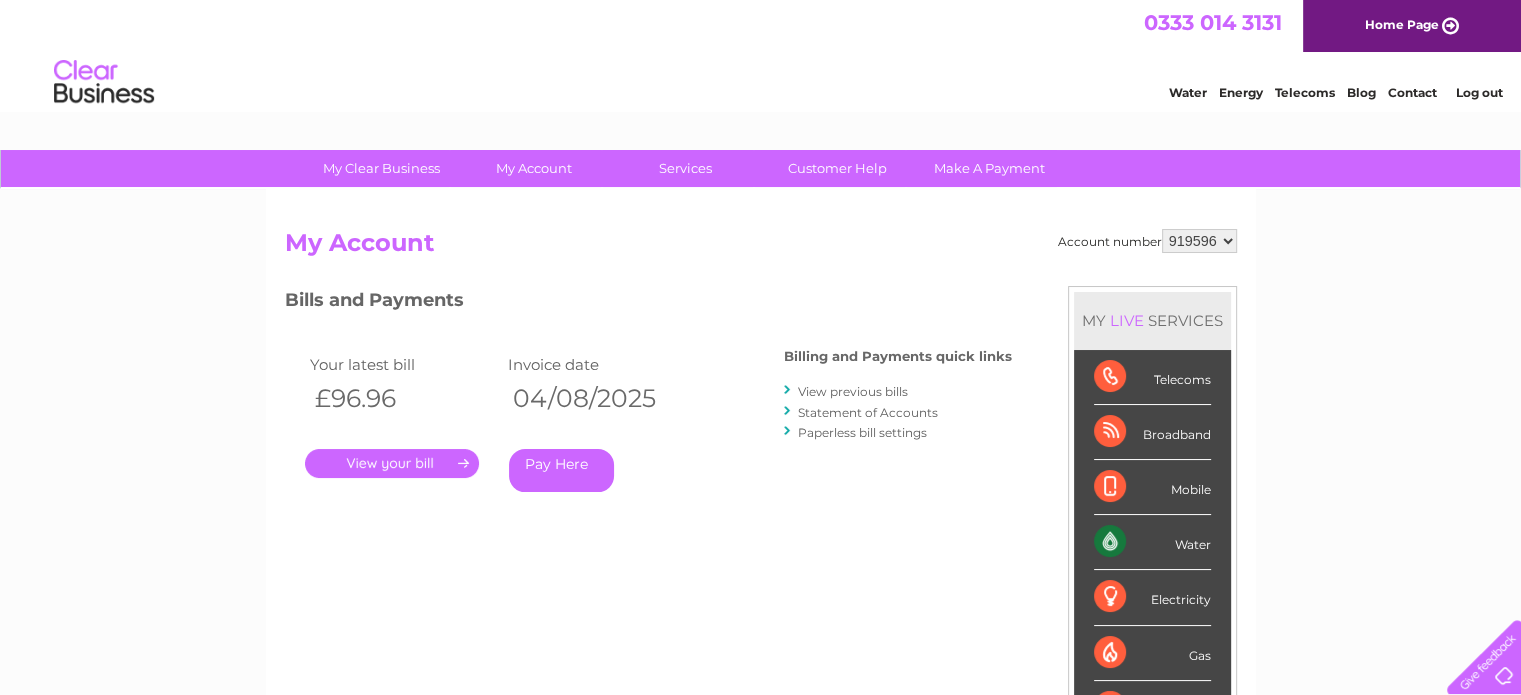 scroll, scrollTop: 0, scrollLeft: 0, axis: both 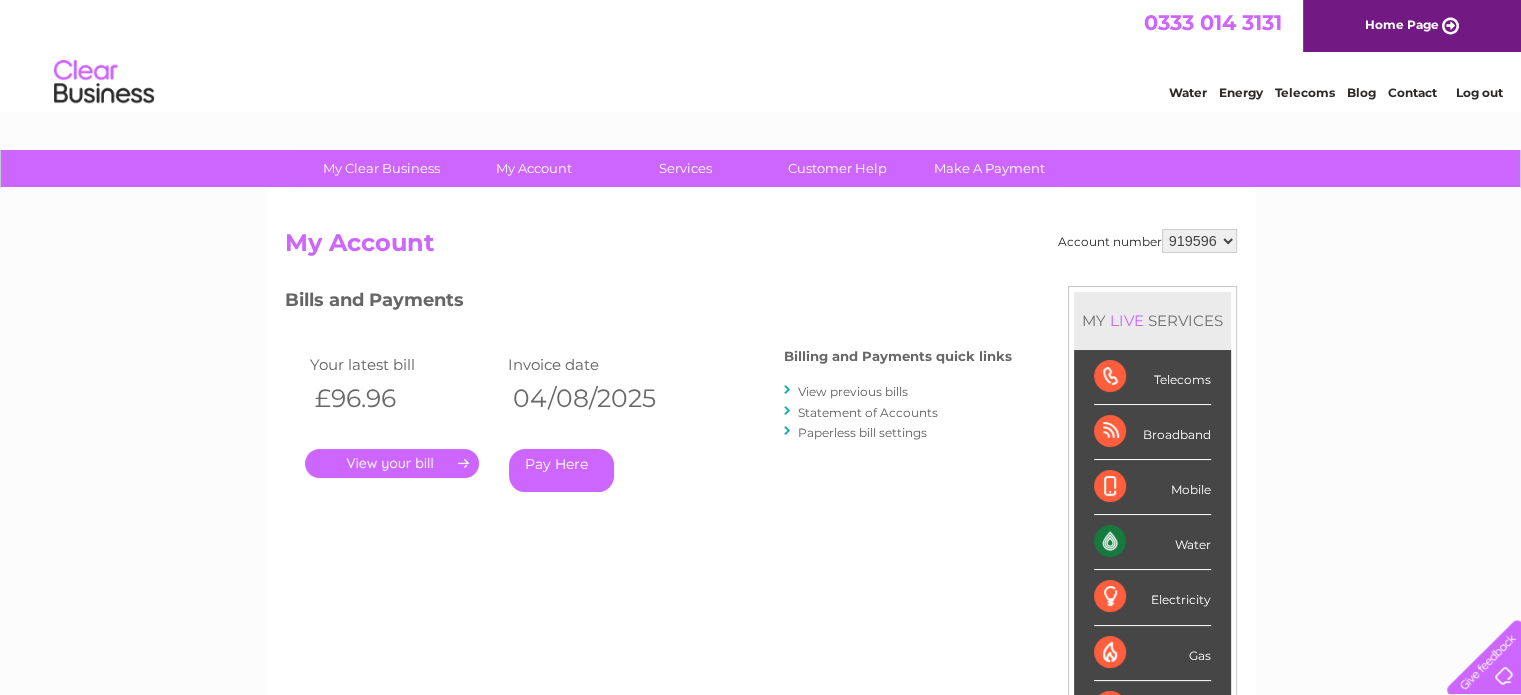 click on "View previous bills" at bounding box center (853, 391) 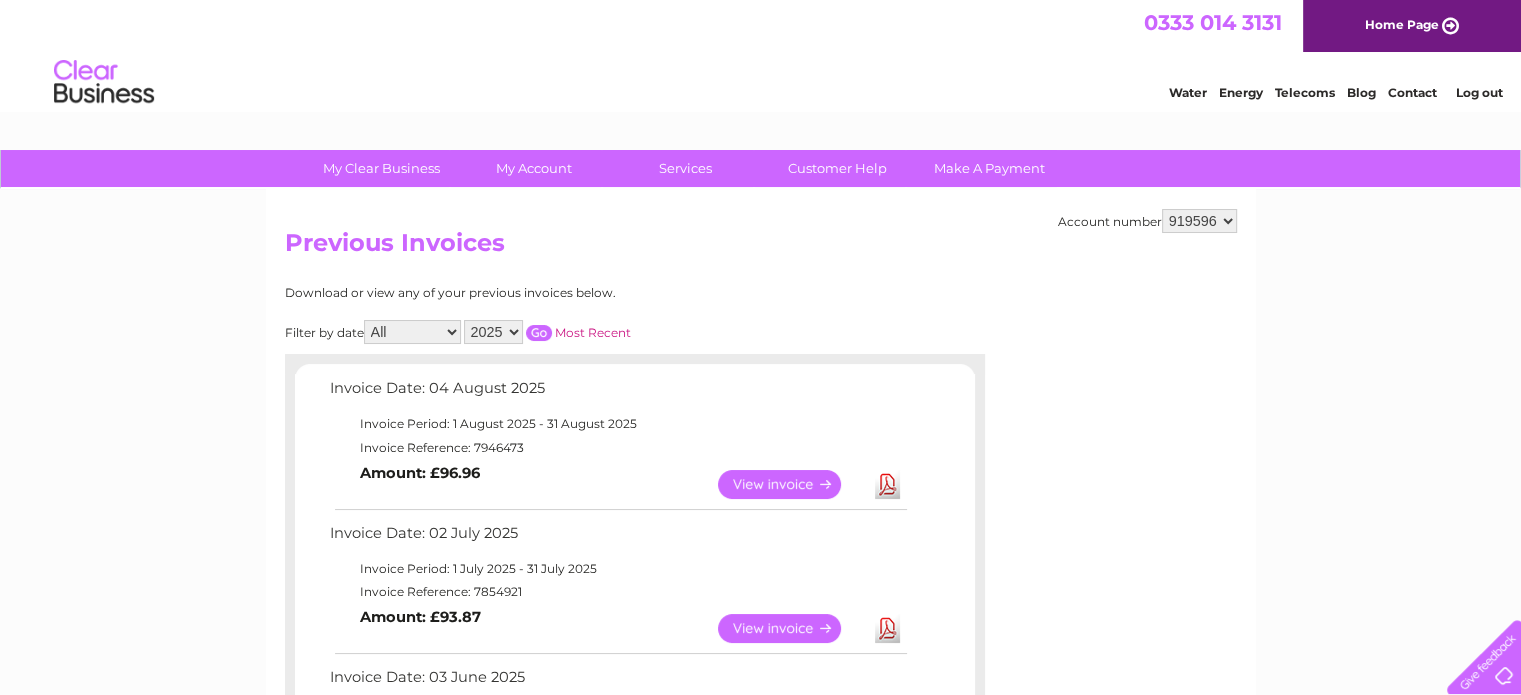 scroll, scrollTop: 0, scrollLeft: 0, axis: both 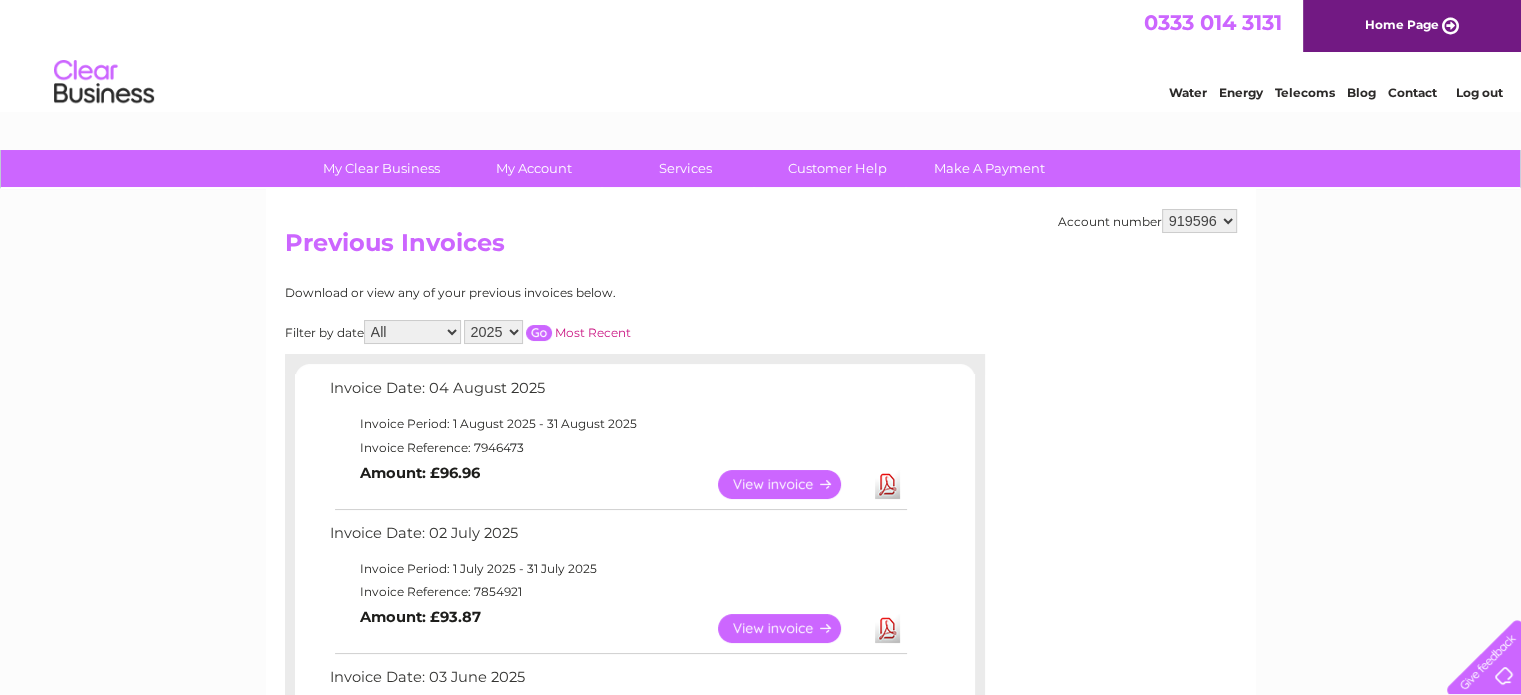 click on "View" at bounding box center [791, 628] 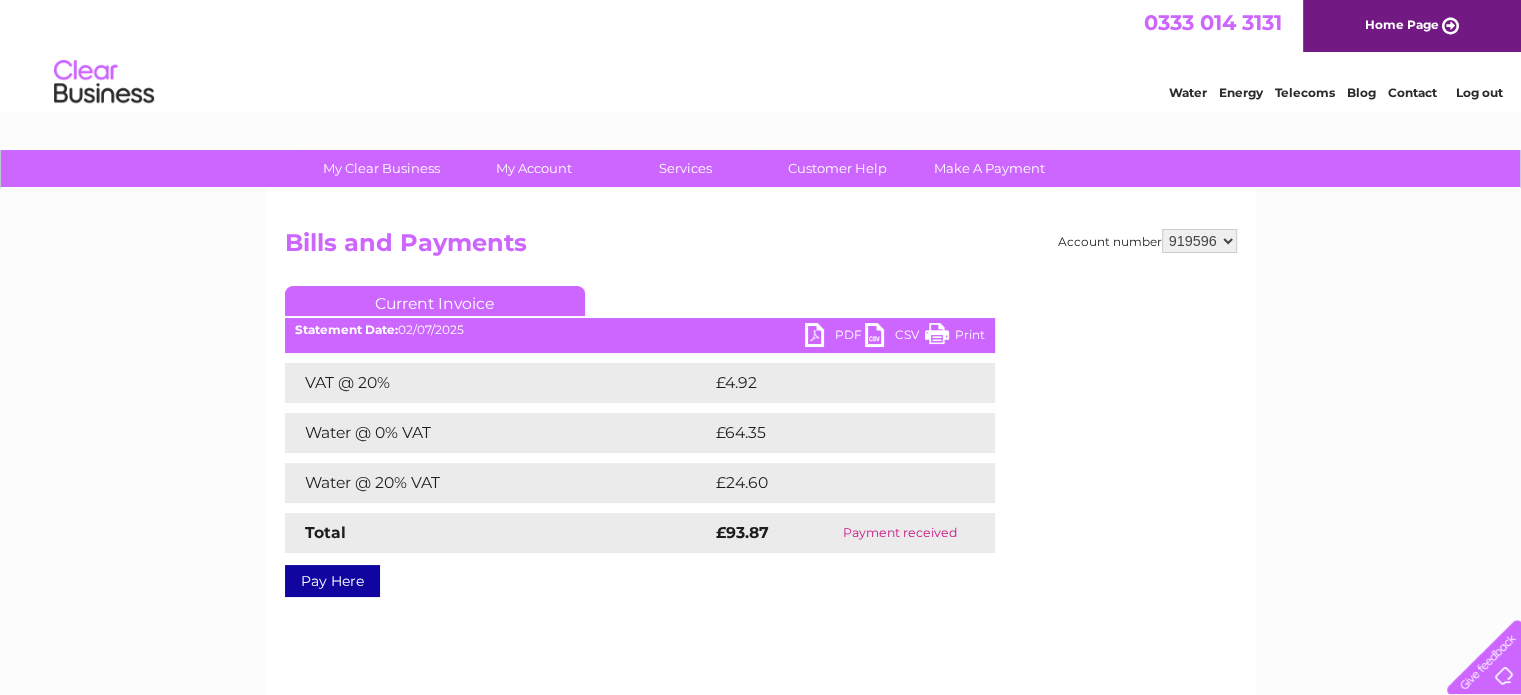 scroll, scrollTop: 0, scrollLeft: 0, axis: both 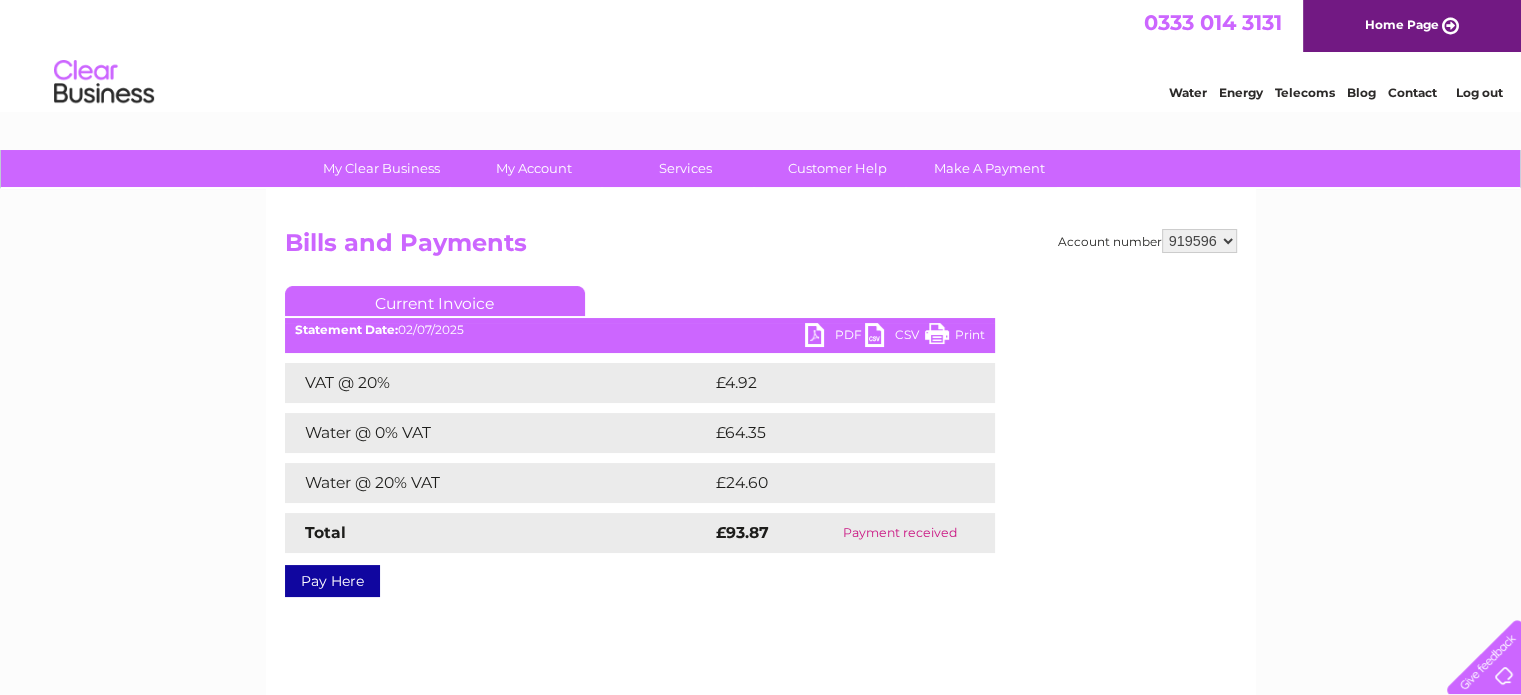 click on "PDF" at bounding box center [835, 337] 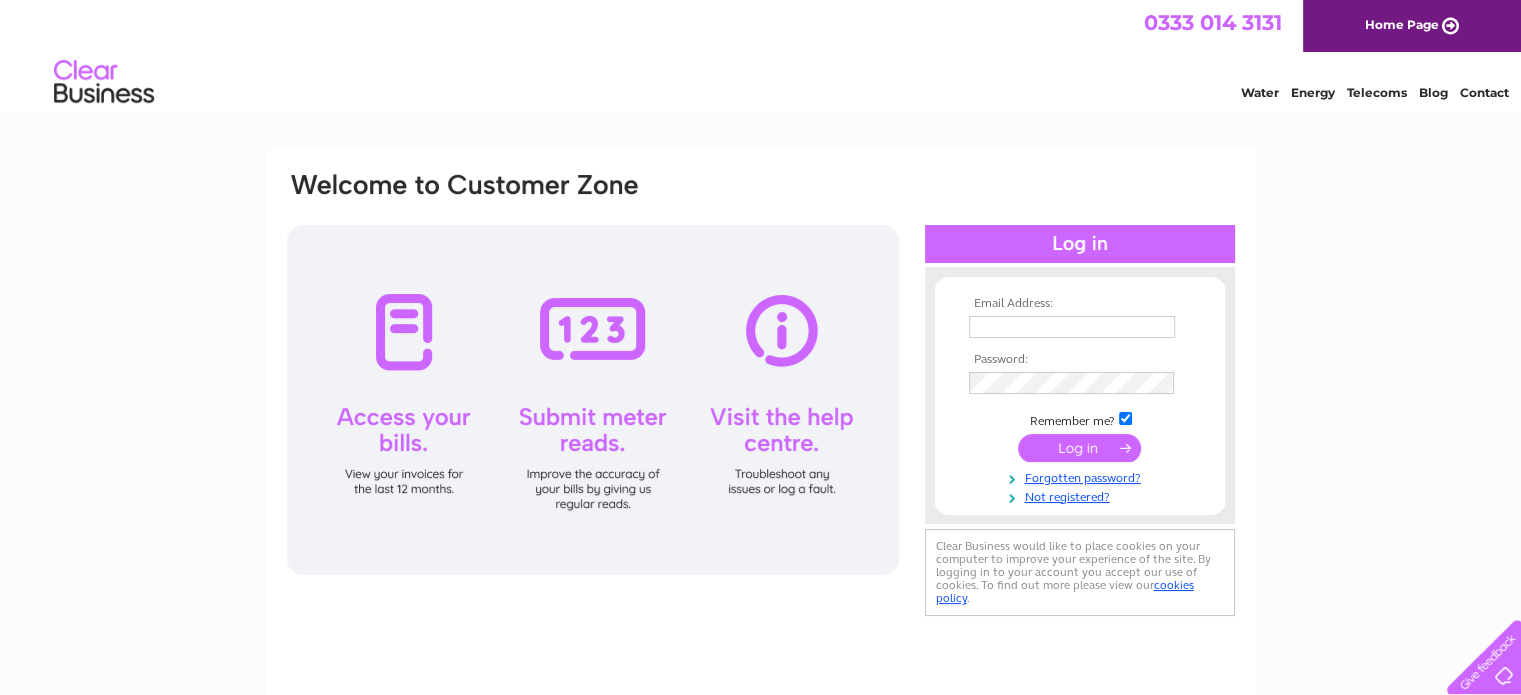 scroll, scrollTop: 0, scrollLeft: 0, axis: both 